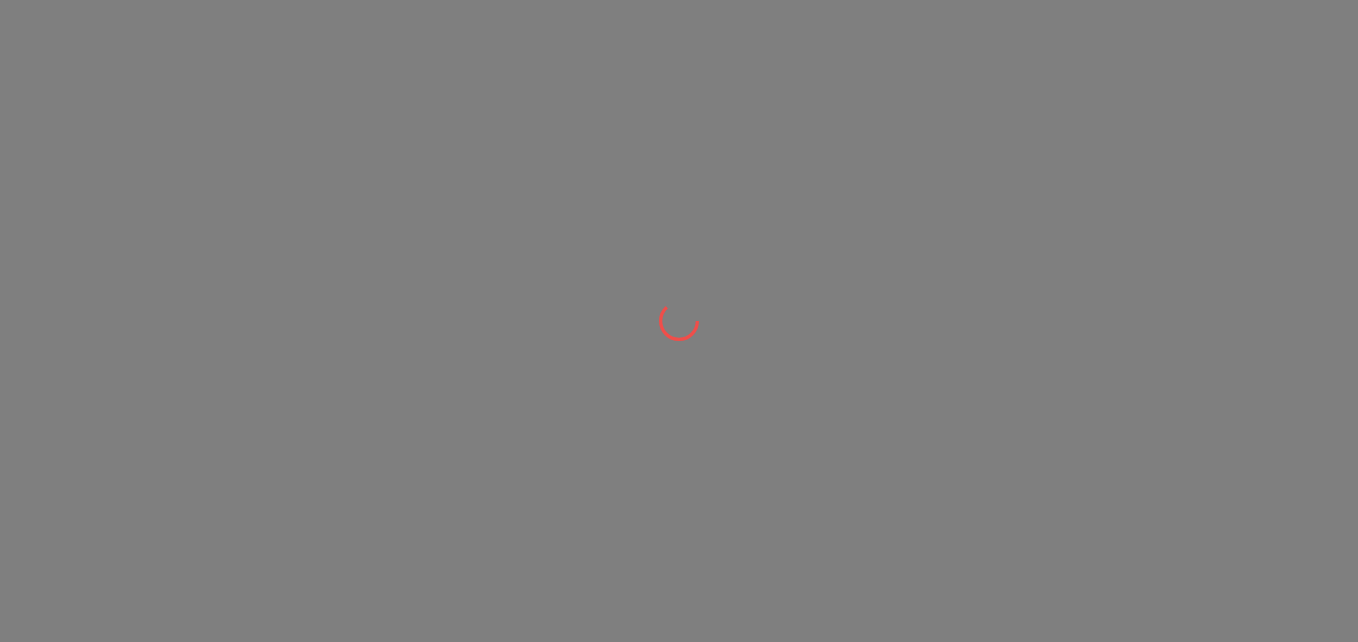 scroll, scrollTop: 0, scrollLeft: 0, axis: both 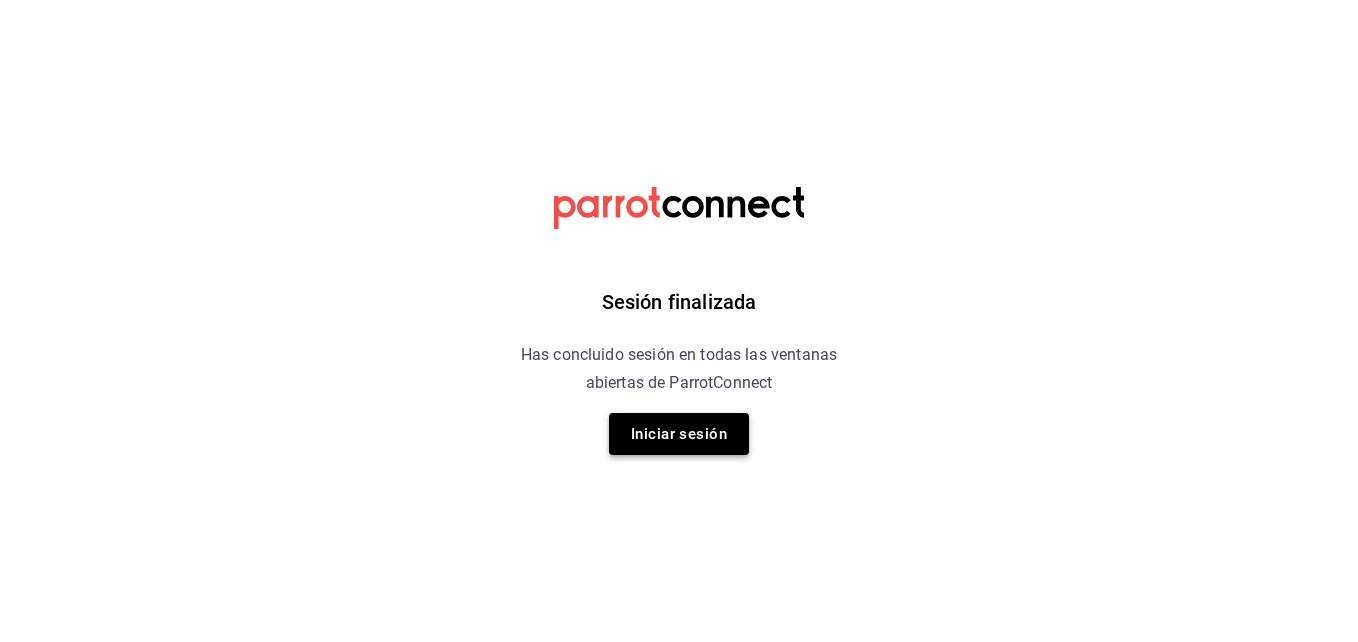 click on "Iniciar sesión" at bounding box center [679, 434] 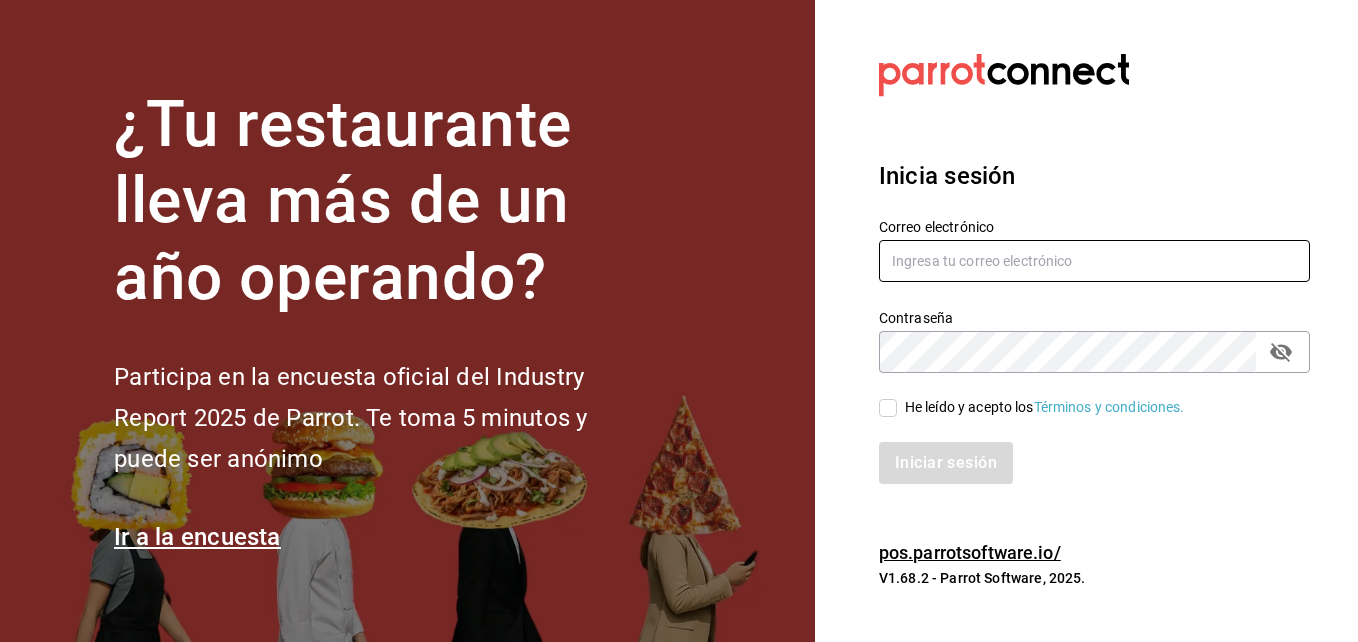 type on "Noe.espindola@costeno.com" 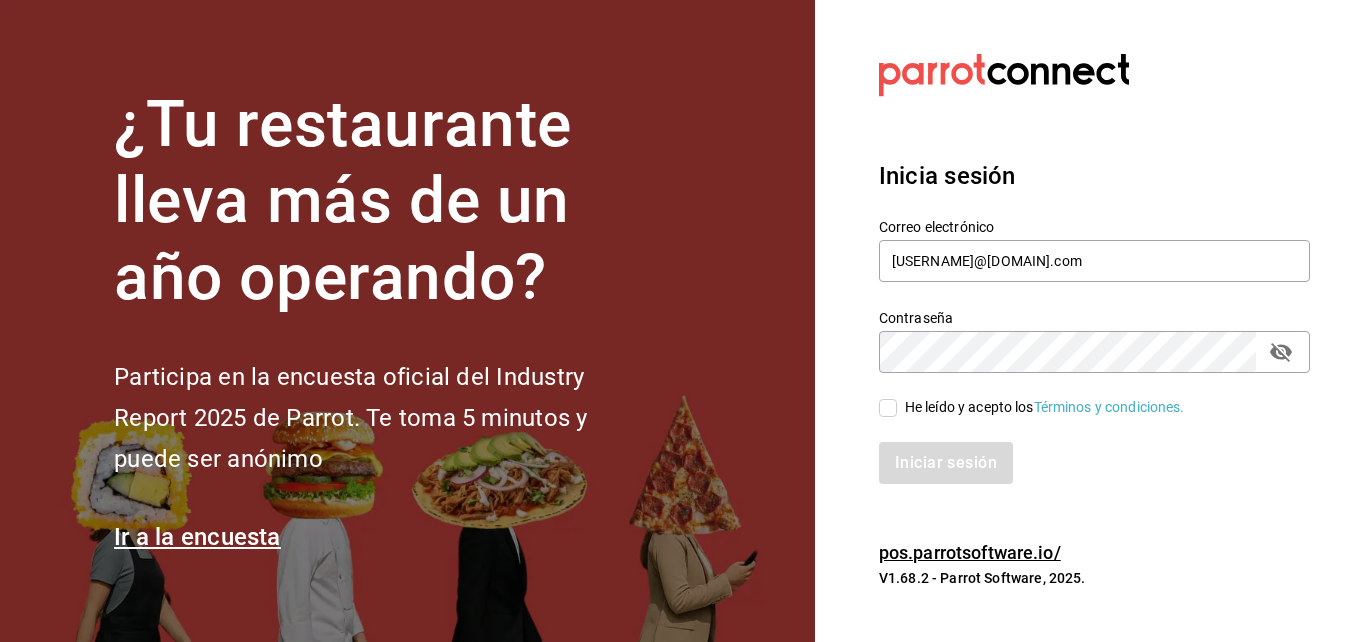 click on "He leído y acepto los  Términos y condiciones." at bounding box center [888, 408] 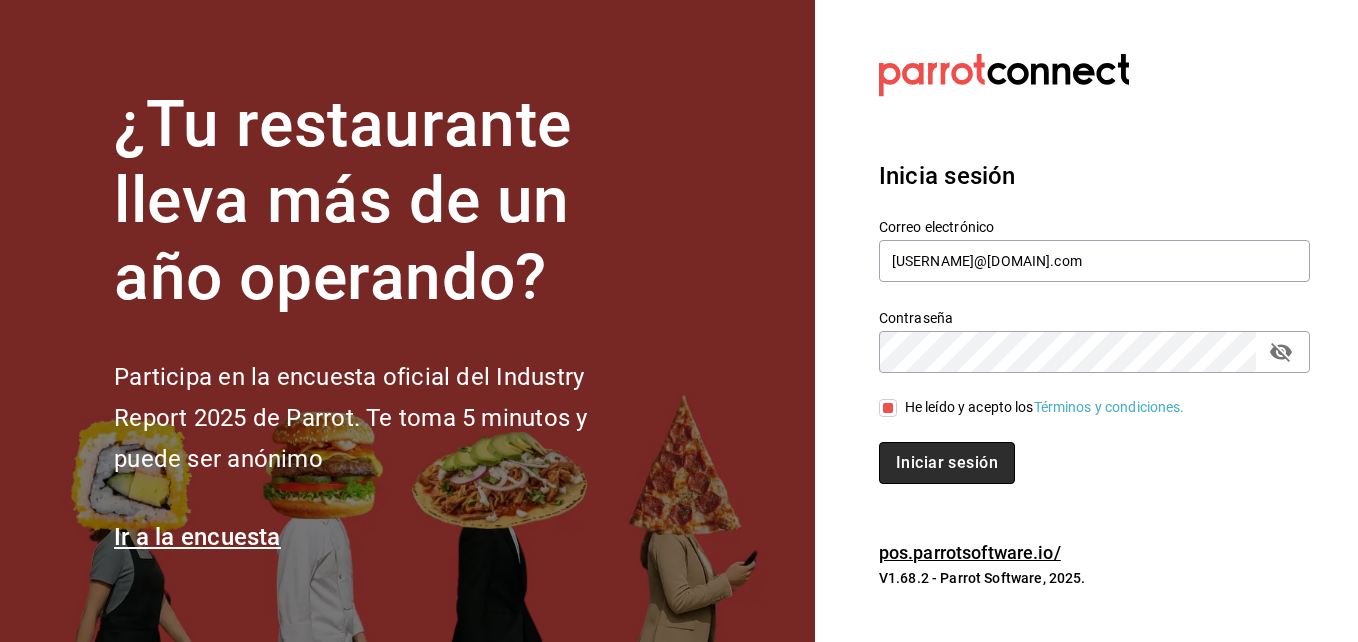 click on "Iniciar sesión" at bounding box center [947, 463] 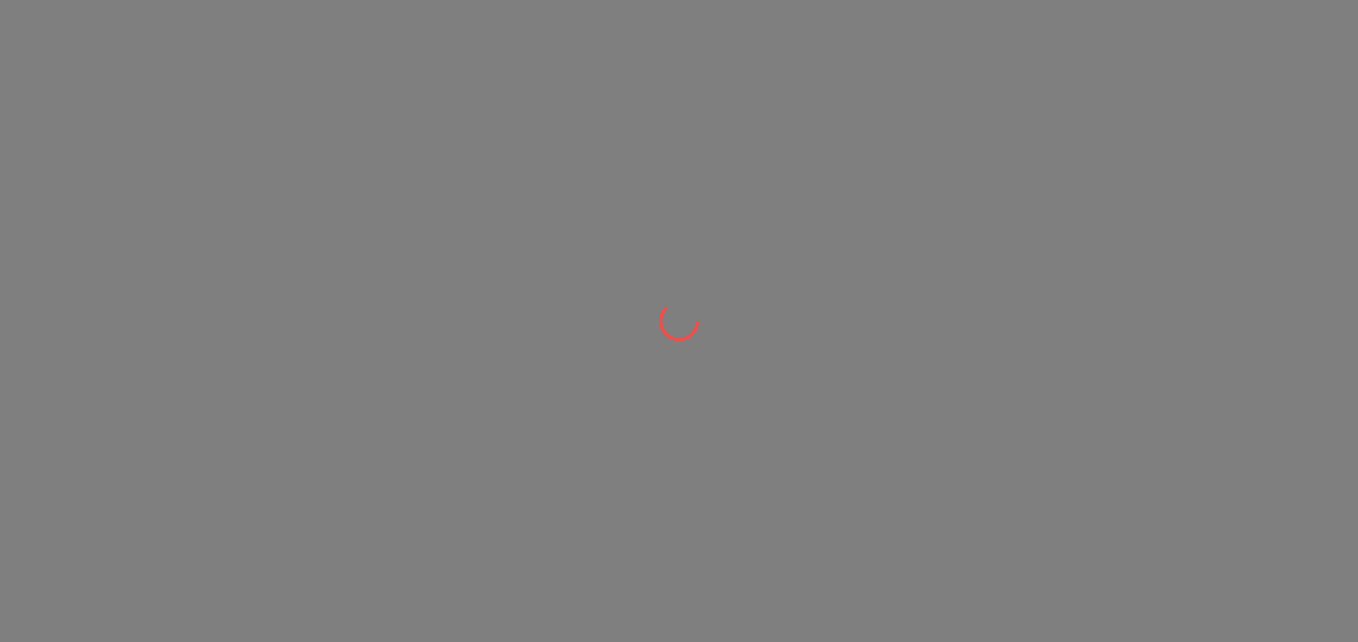 scroll, scrollTop: 0, scrollLeft: 0, axis: both 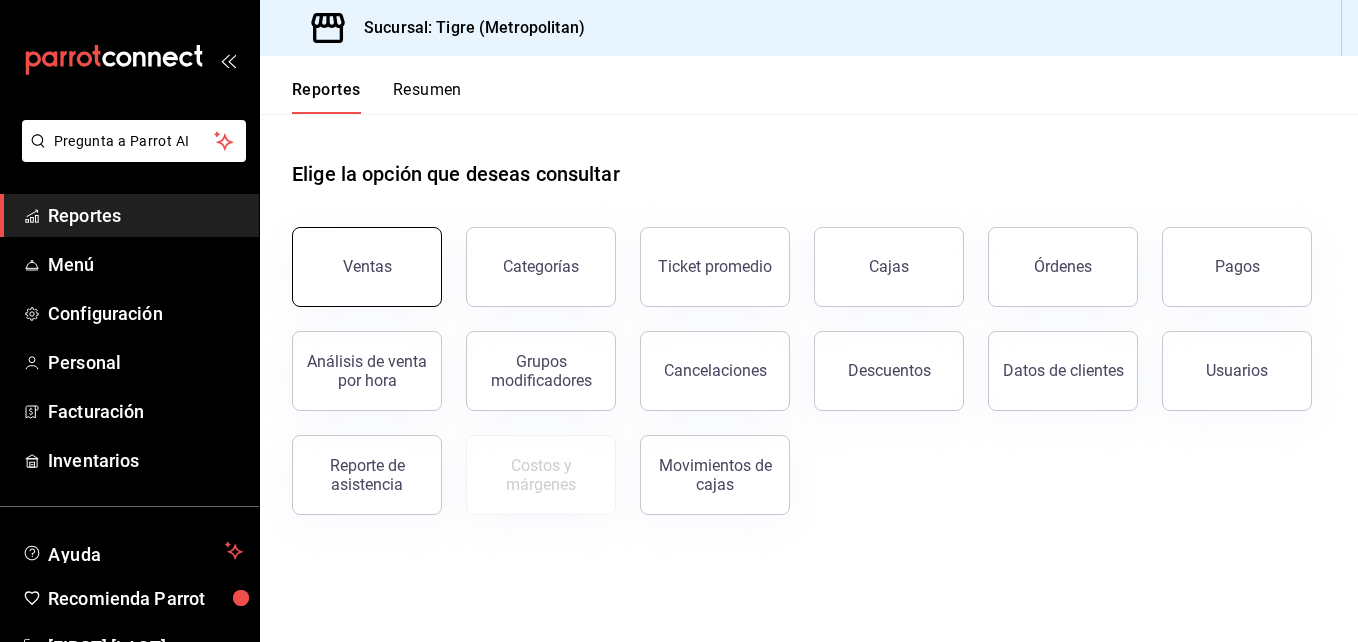 click on "Ventas" at bounding box center [367, 267] 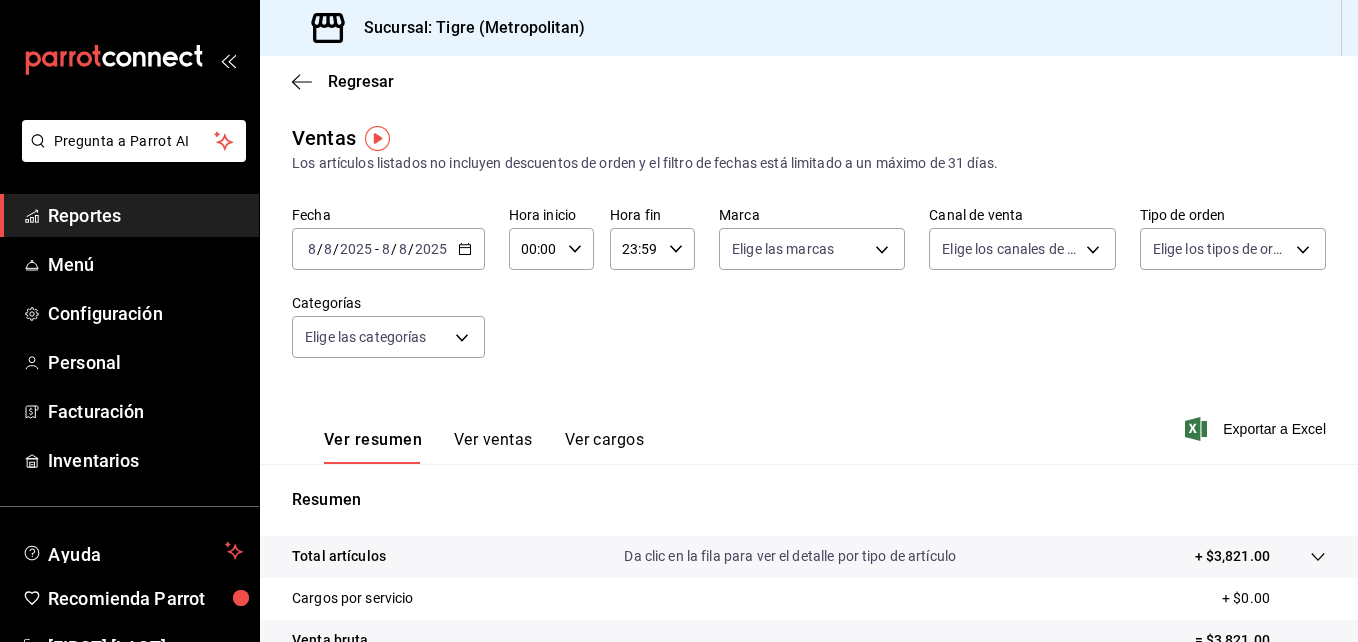 click 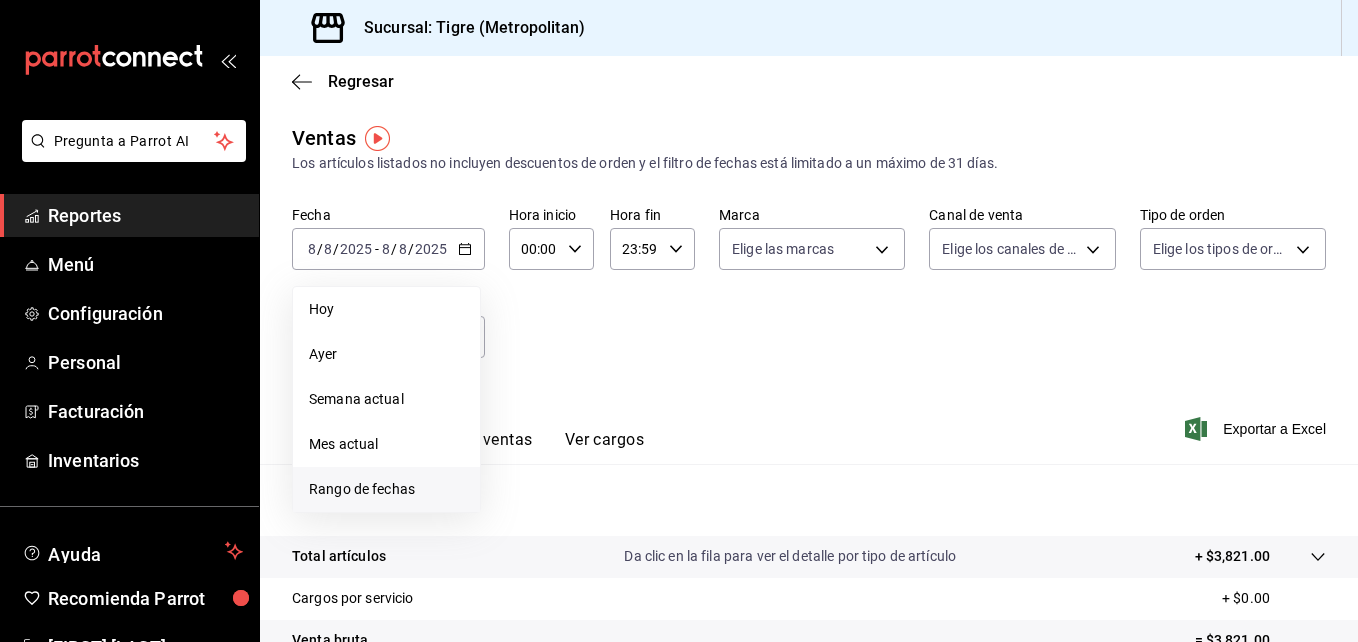 click on "Rango de fechas" at bounding box center [386, 489] 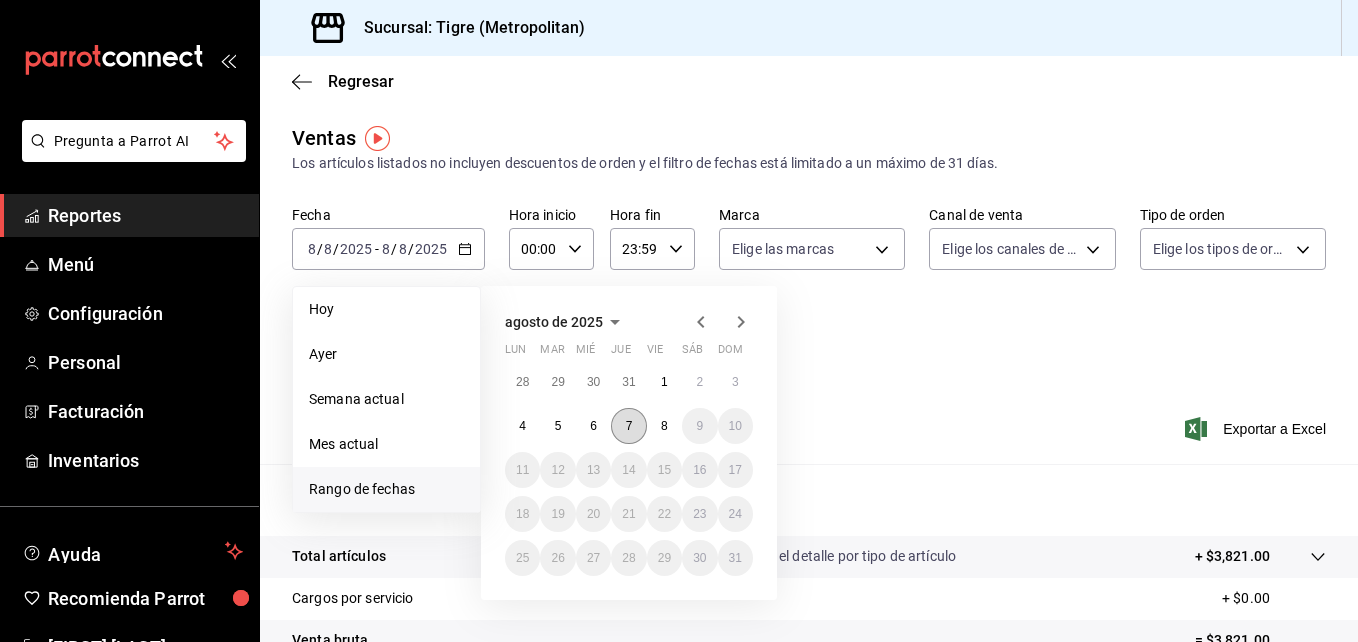 click on "7" at bounding box center [628, 426] 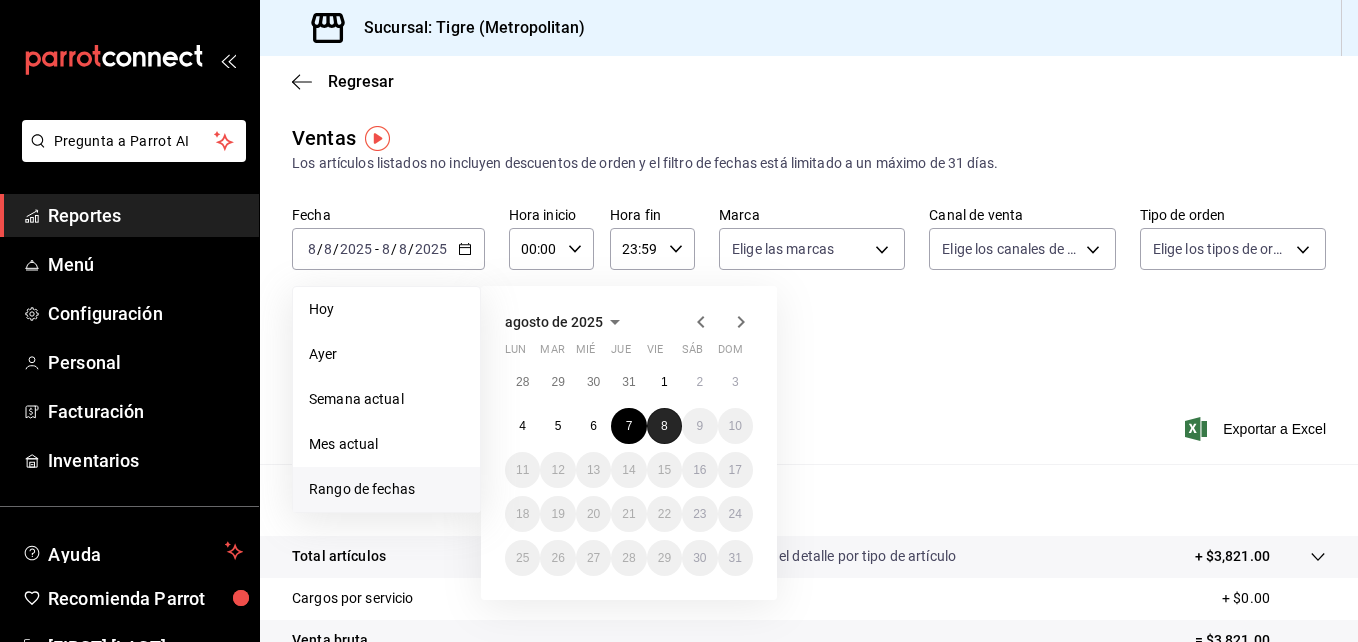 click on "8" at bounding box center [664, 426] 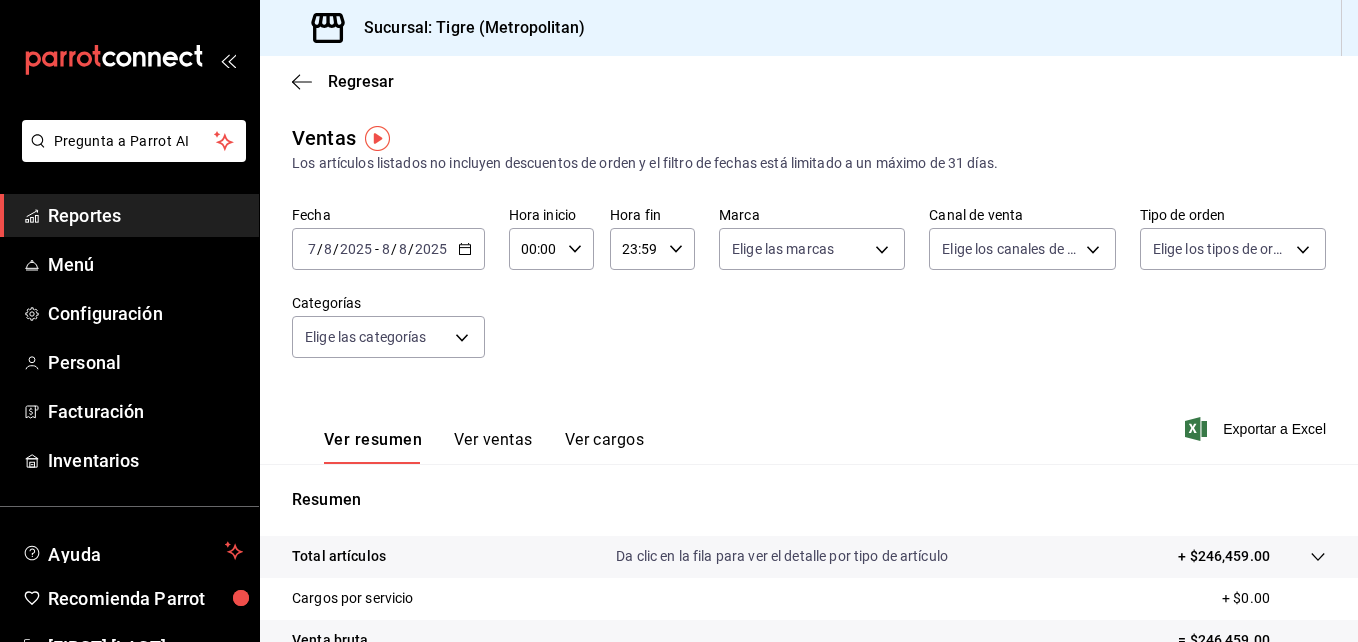 click 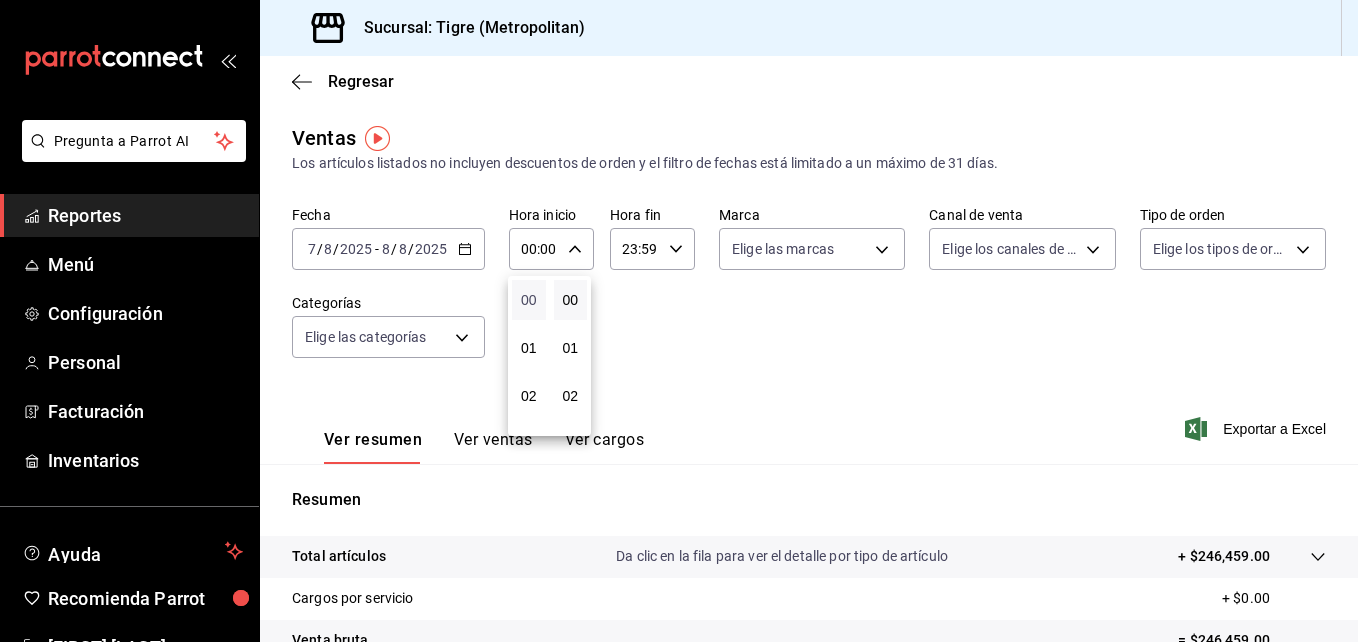 click on "00" at bounding box center (529, 300) 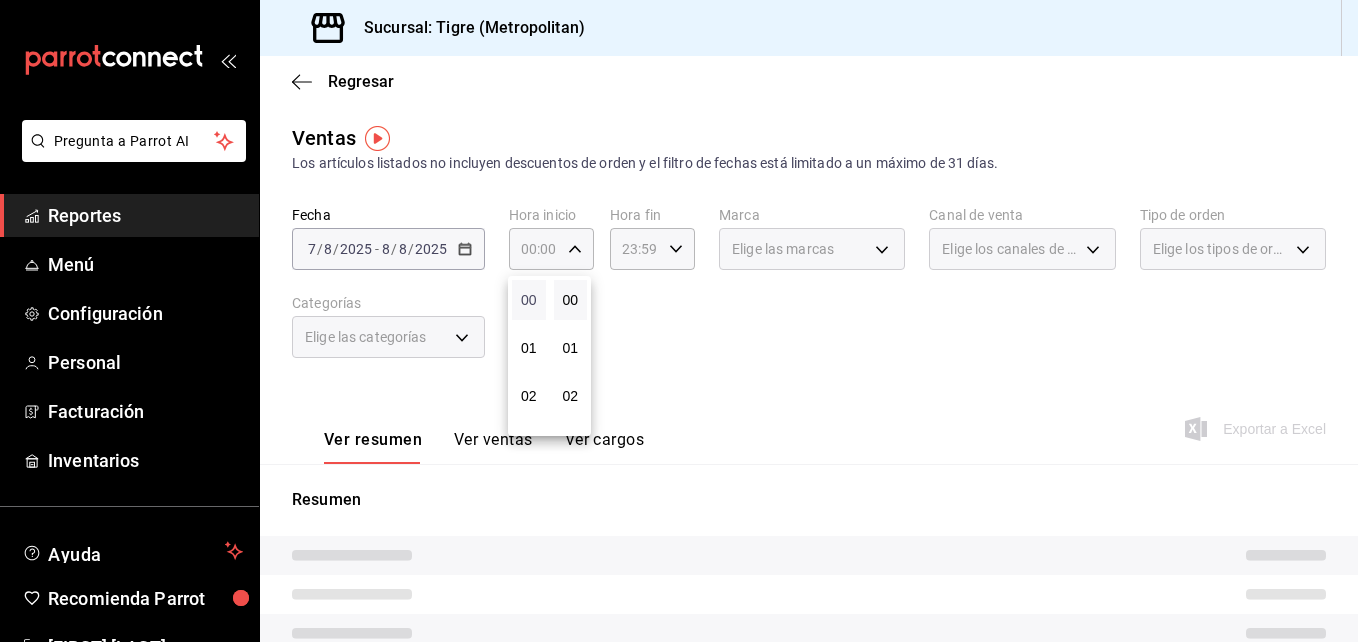 type 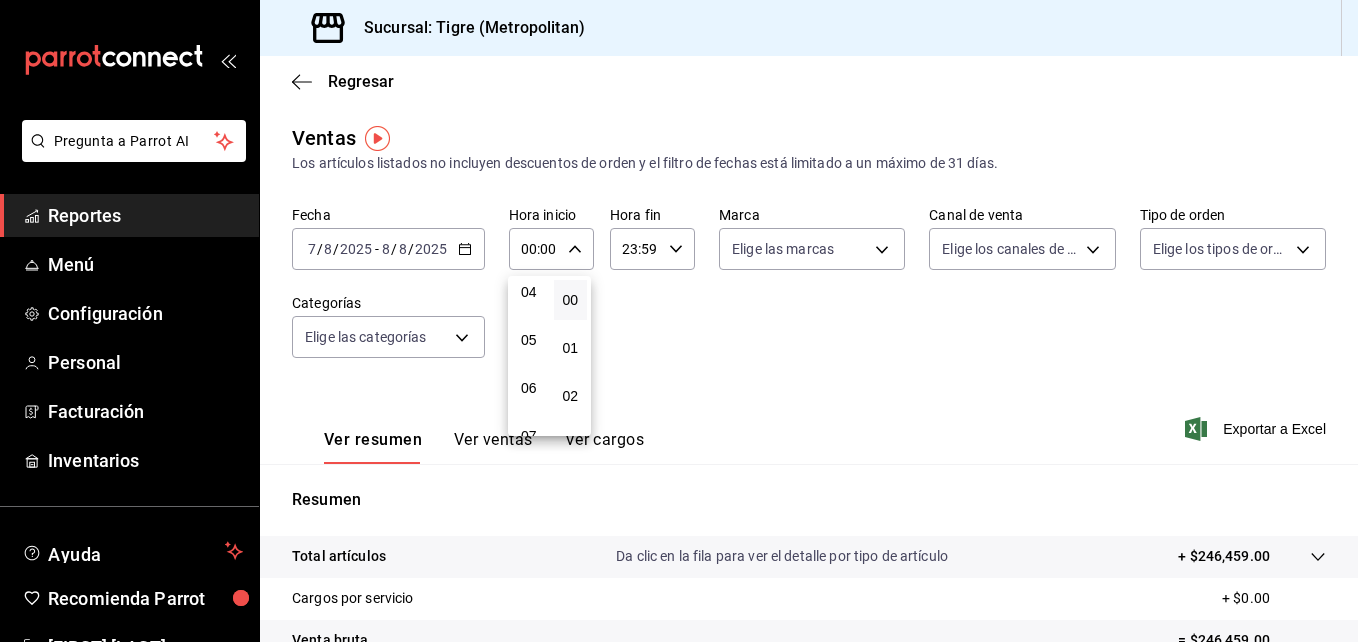 scroll, scrollTop: 240, scrollLeft: 0, axis: vertical 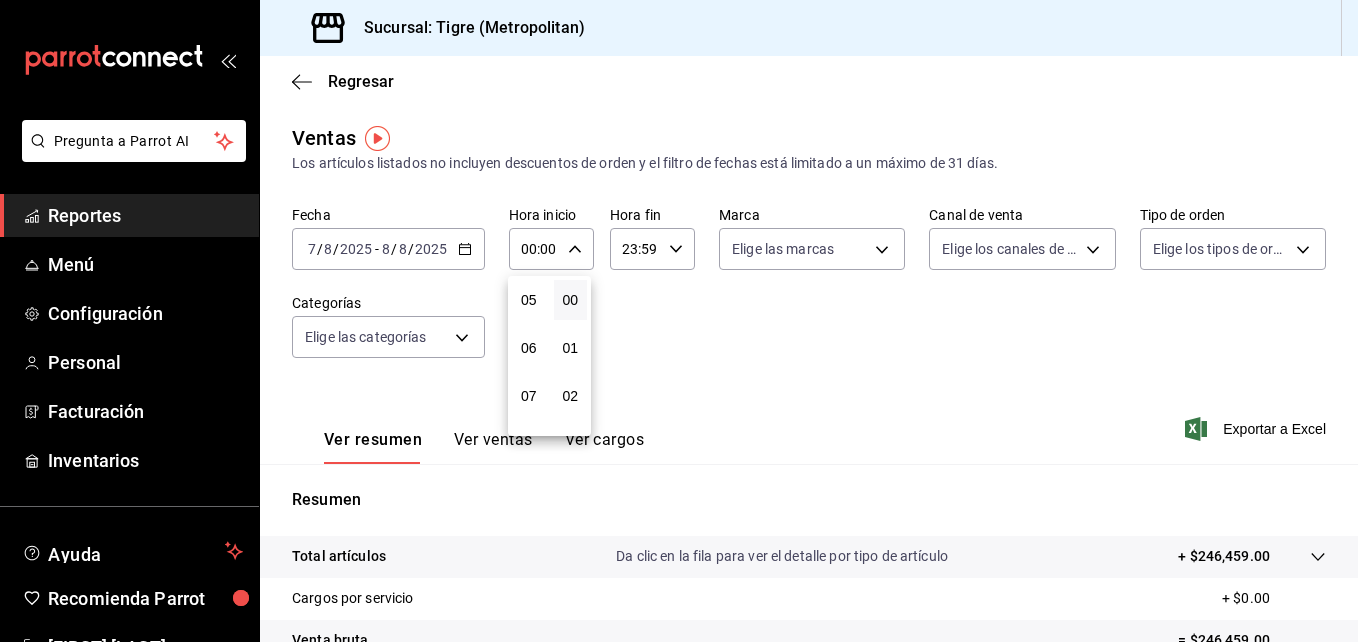 click on "05" at bounding box center (529, 300) 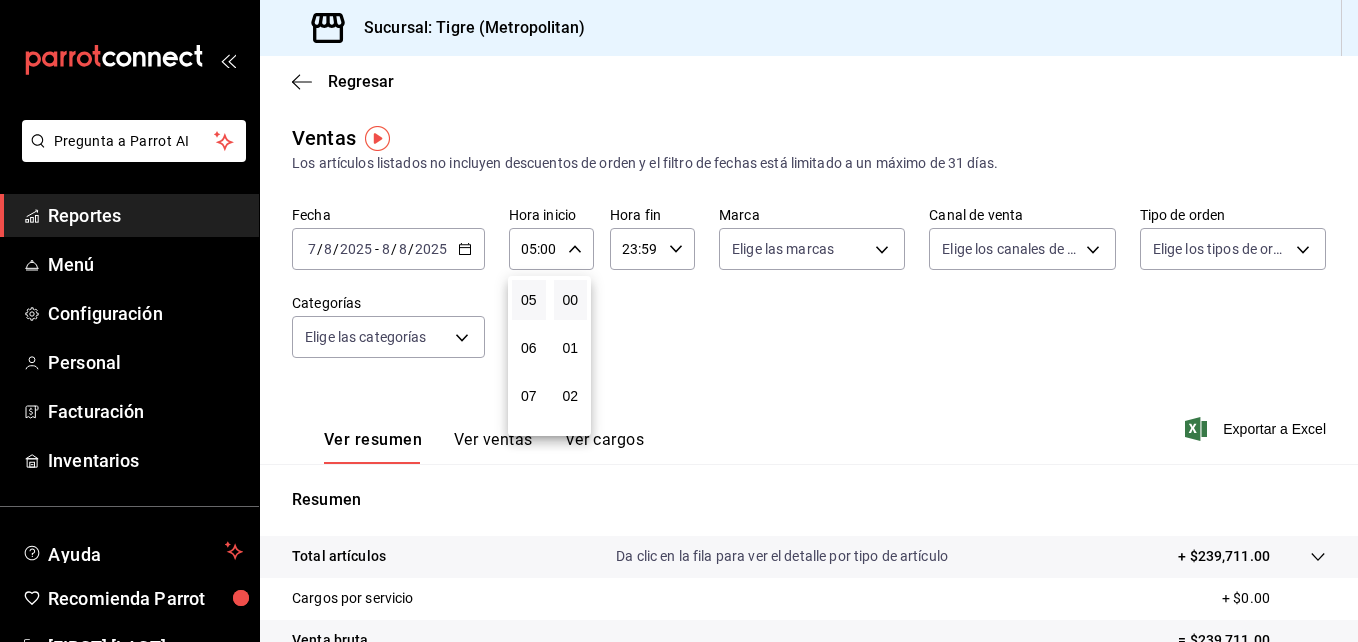 click at bounding box center [679, 321] 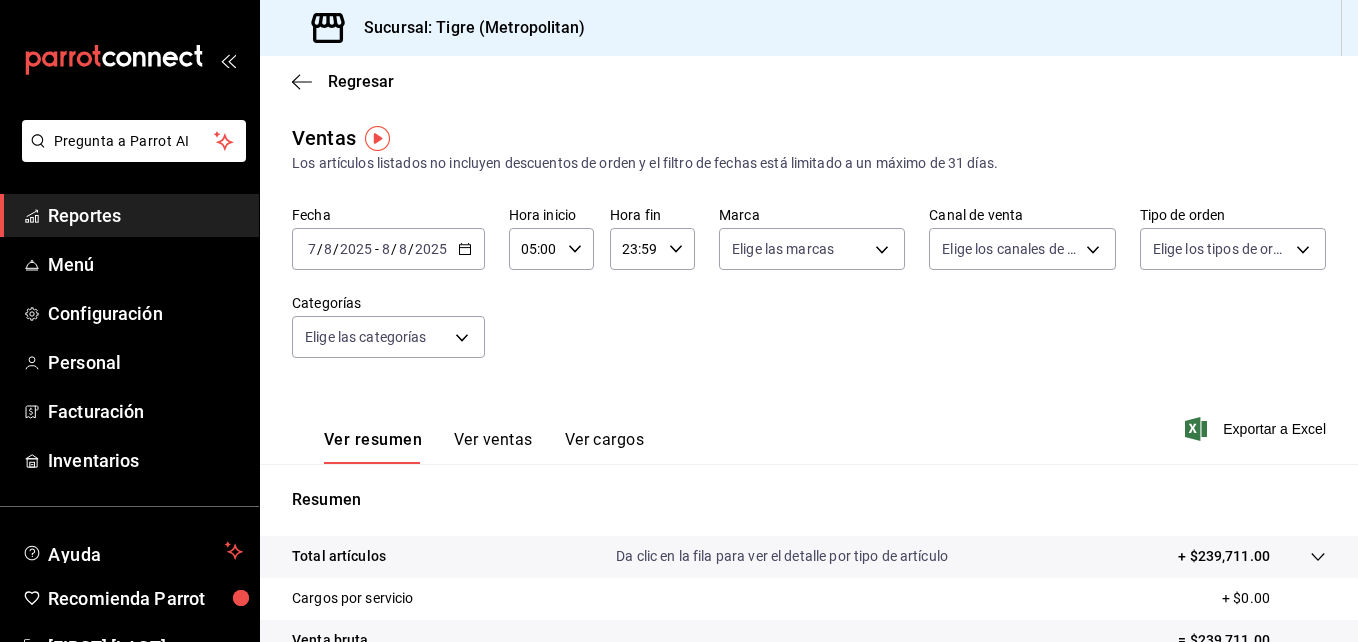 click 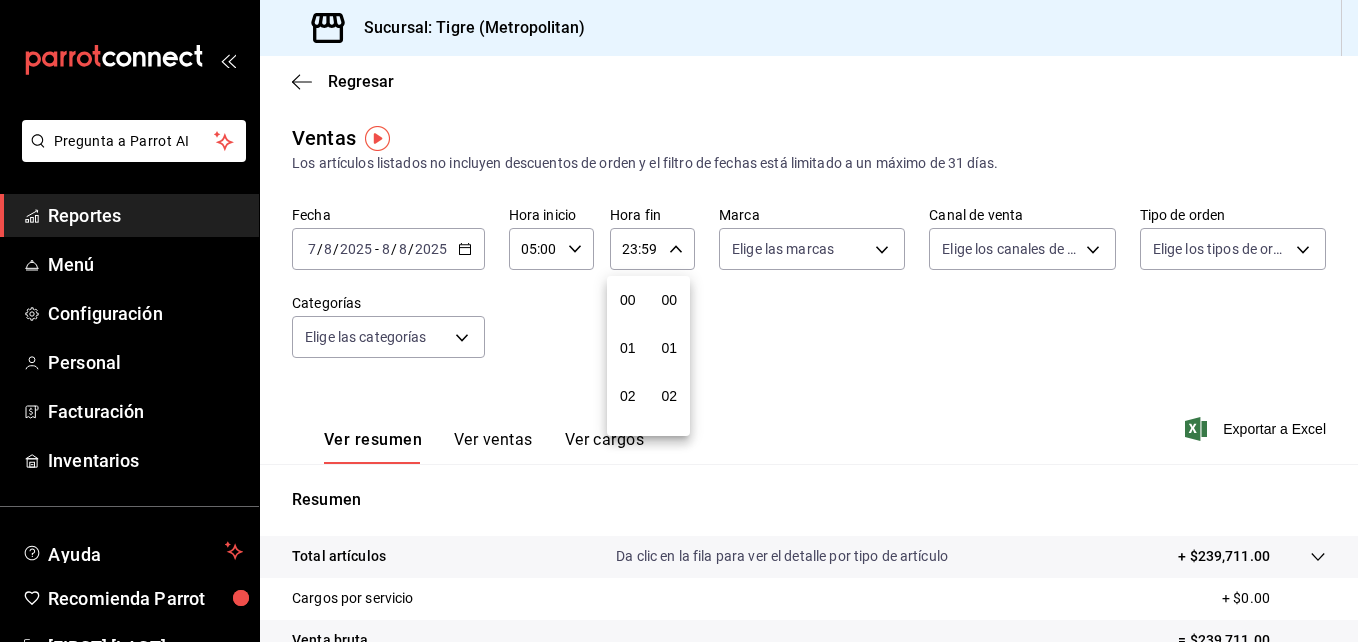 scroll, scrollTop: 992, scrollLeft: 0, axis: vertical 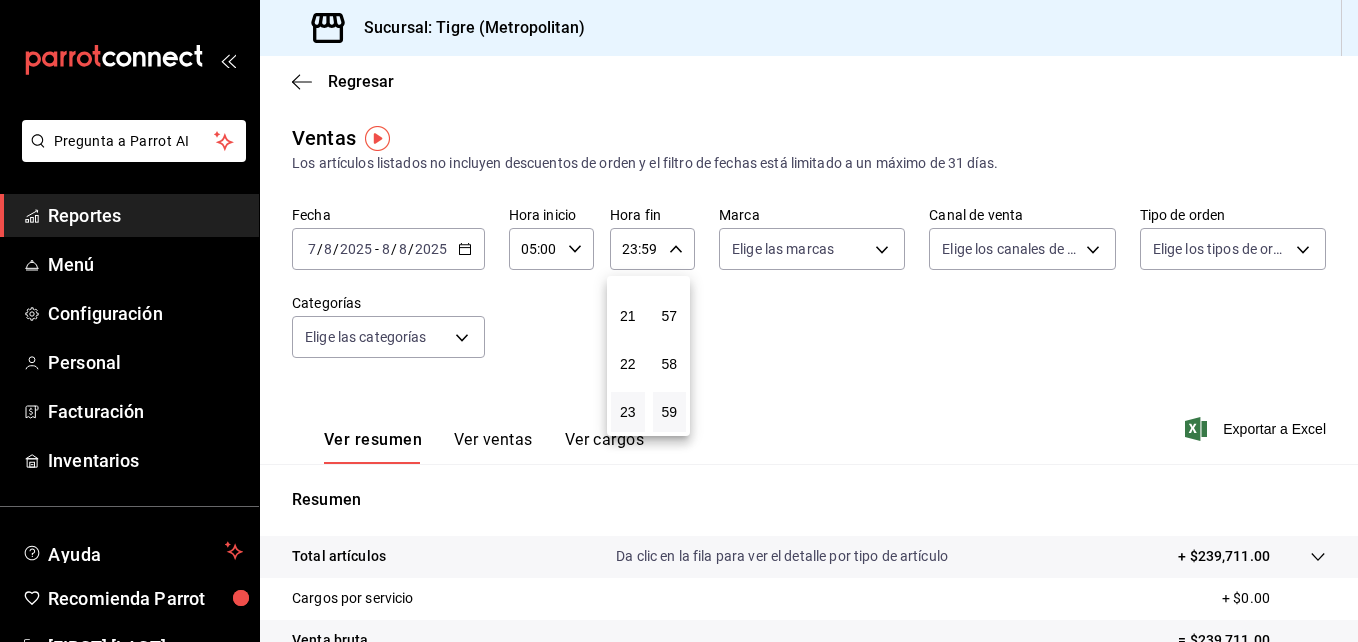 click on "23" at bounding box center (628, 412) 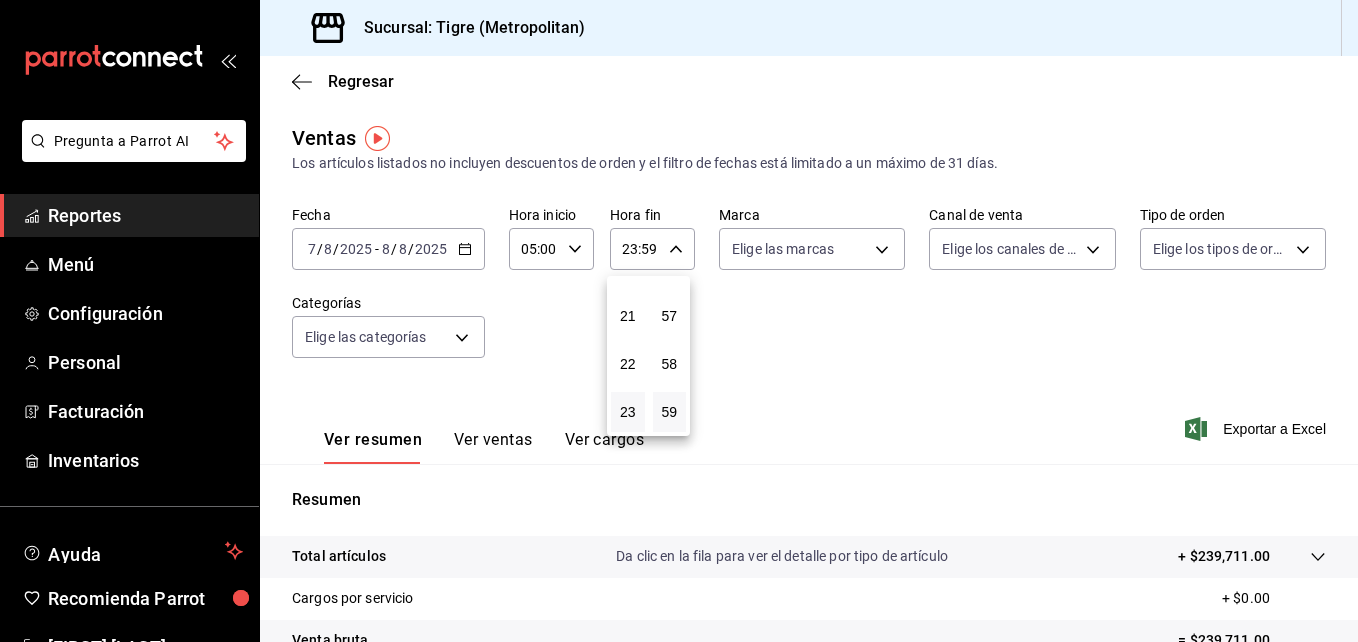 type 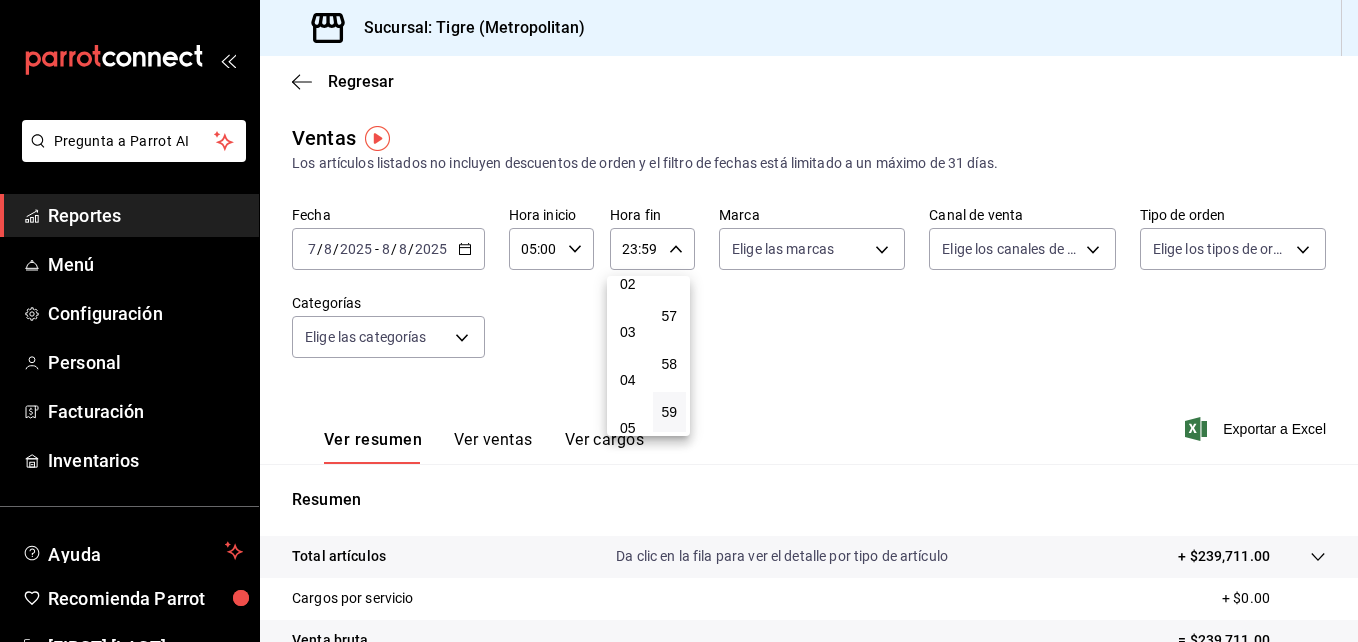 scroll, scrollTop: 72, scrollLeft: 0, axis: vertical 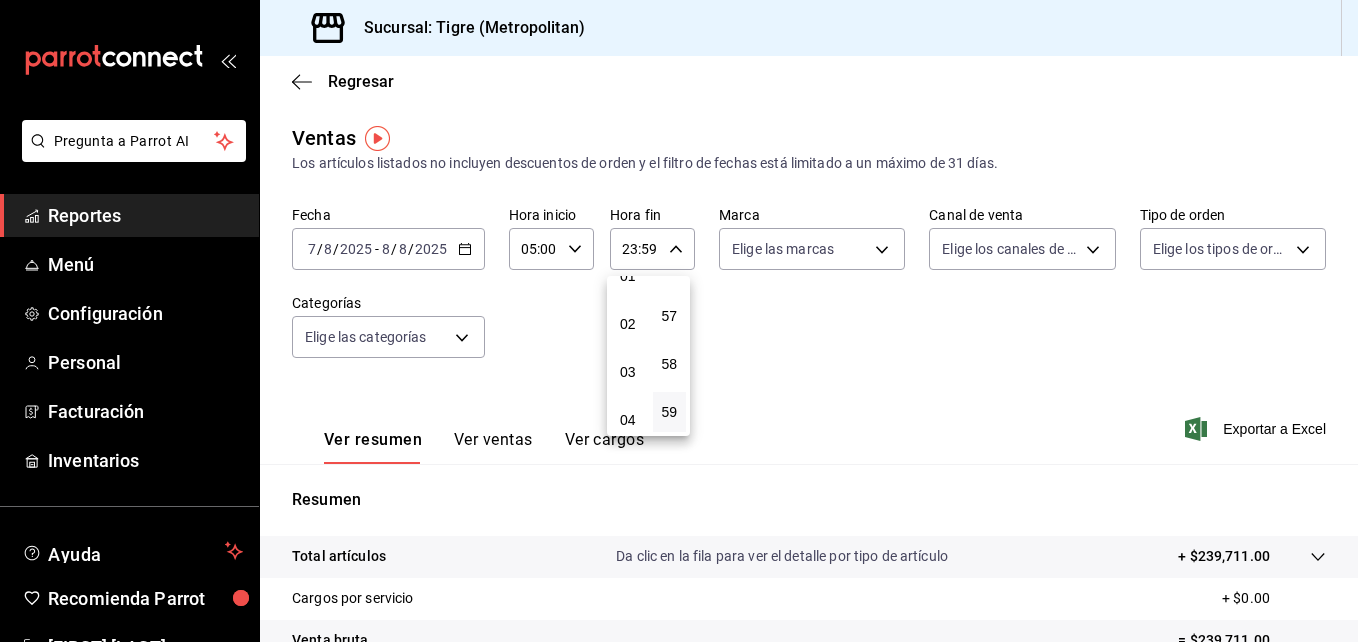 click on "04" at bounding box center (628, 420) 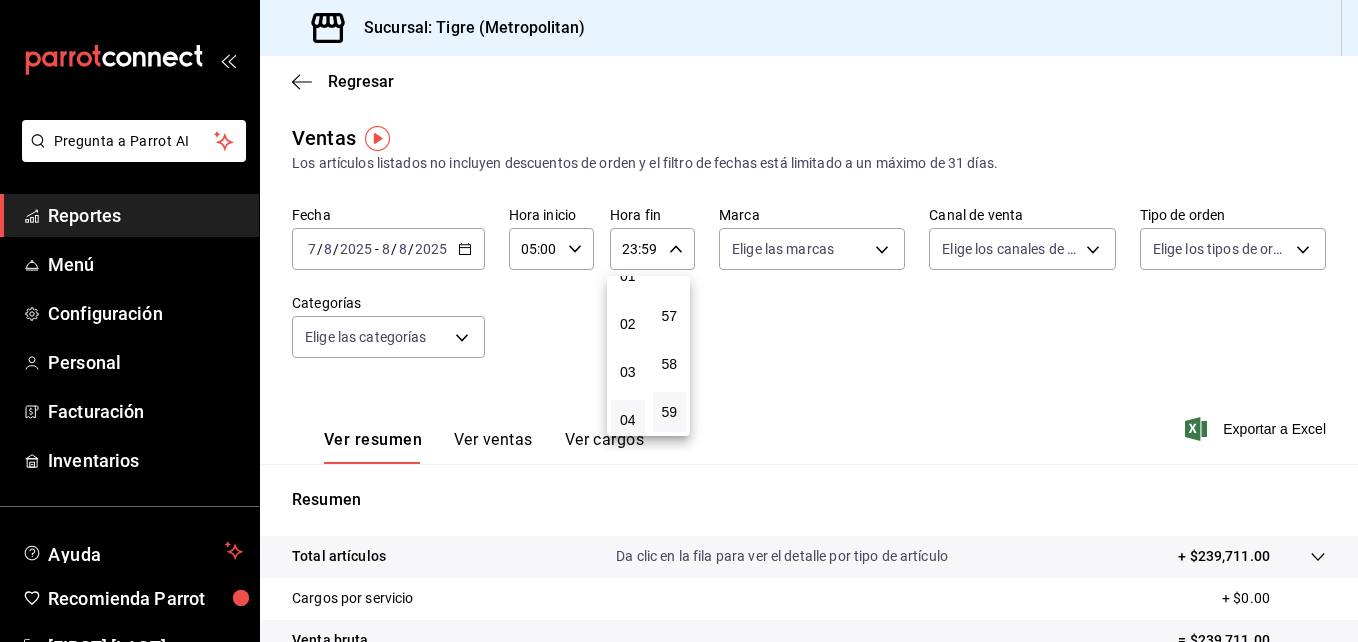 type on "04:59" 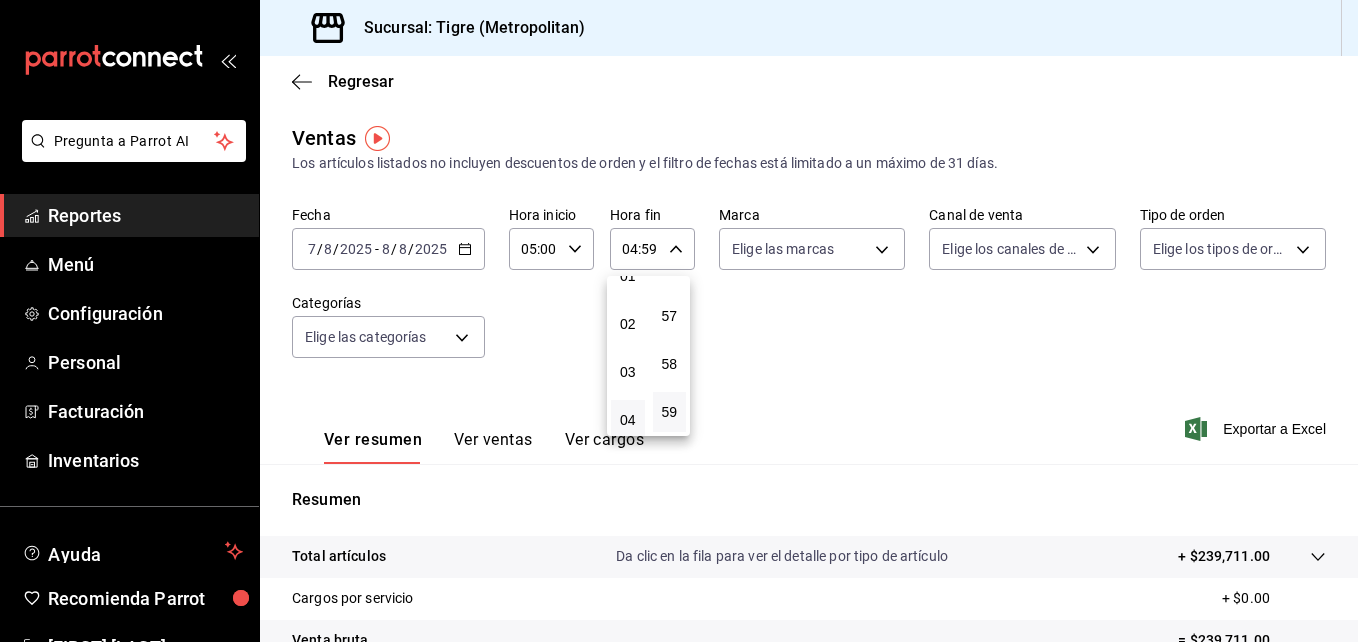 click at bounding box center (679, 321) 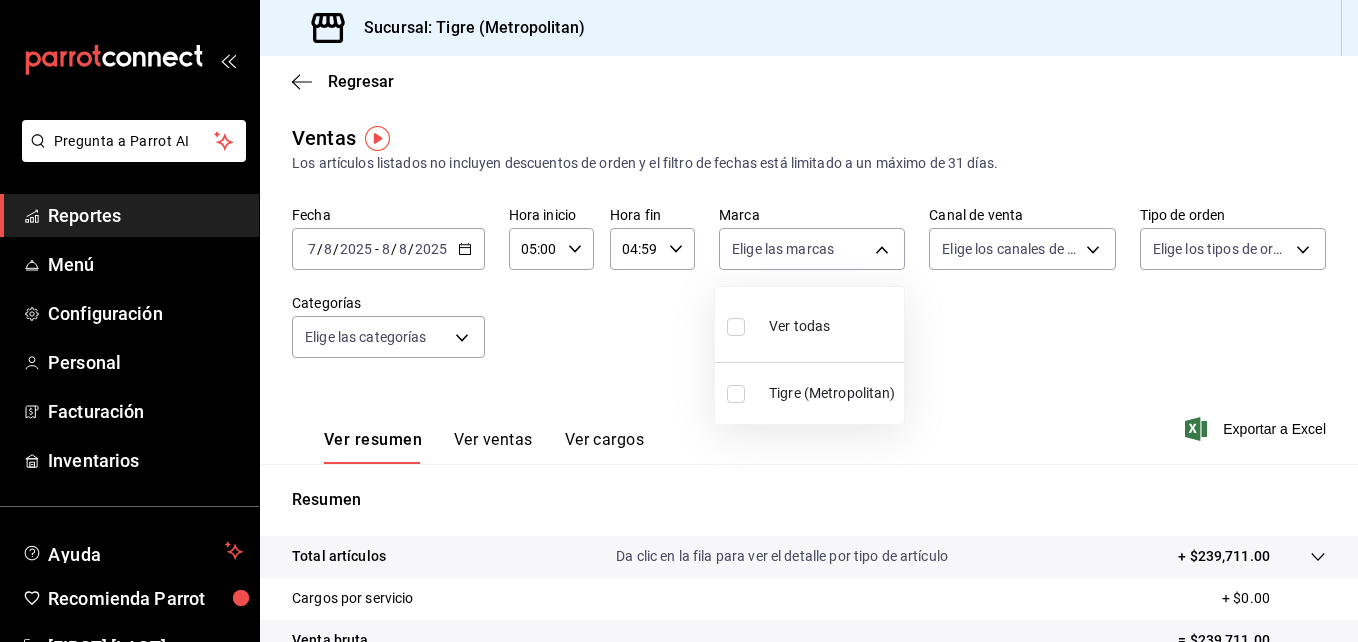 click on "Pregunta a Parrot AI Reportes   Menú   Configuración   Personal   Facturación   Inventarios   Ayuda Recomienda Parrot   [FIRST] [LAST]   Sugerir nueva función   Sucursal: Tigre (Metropolitan) Regresar Ventas Los artículos listados no incluyen descuentos de orden y el filtro de fechas está limitado a un máximo de 31 días. Fecha 2025-08-07 7 / 8 / 2025 - 2025-08-08 8 / 8 / 2025 Hora inicio 05:00 Hora inicio Hora fin 04:59 Hora fin Marca Elige las marcas Canal de venta Elige los canales de venta Tipo de orden Elige los tipos de orden Categorías Elige las categorías Ver resumen Ver ventas Ver cargos Exportar a Excel Resumen Total artículos Da clic en la fila para ver el detalle por tipo de artículo + $239,711.00 Cargos por servicio + $0.00 Venta bruta = $239,711.00 Descuentos totales - $4,202.80 Certificados de regalo - $4,215.00 Venta total = $231,293.20 Impuestos - $31,902.51 Venta neta = $199,390.69 Pregunta a Parrot AI Reportes   Menú   Configuración   Personal   Facturación   Inventarios" at bounding box center (679, 321) 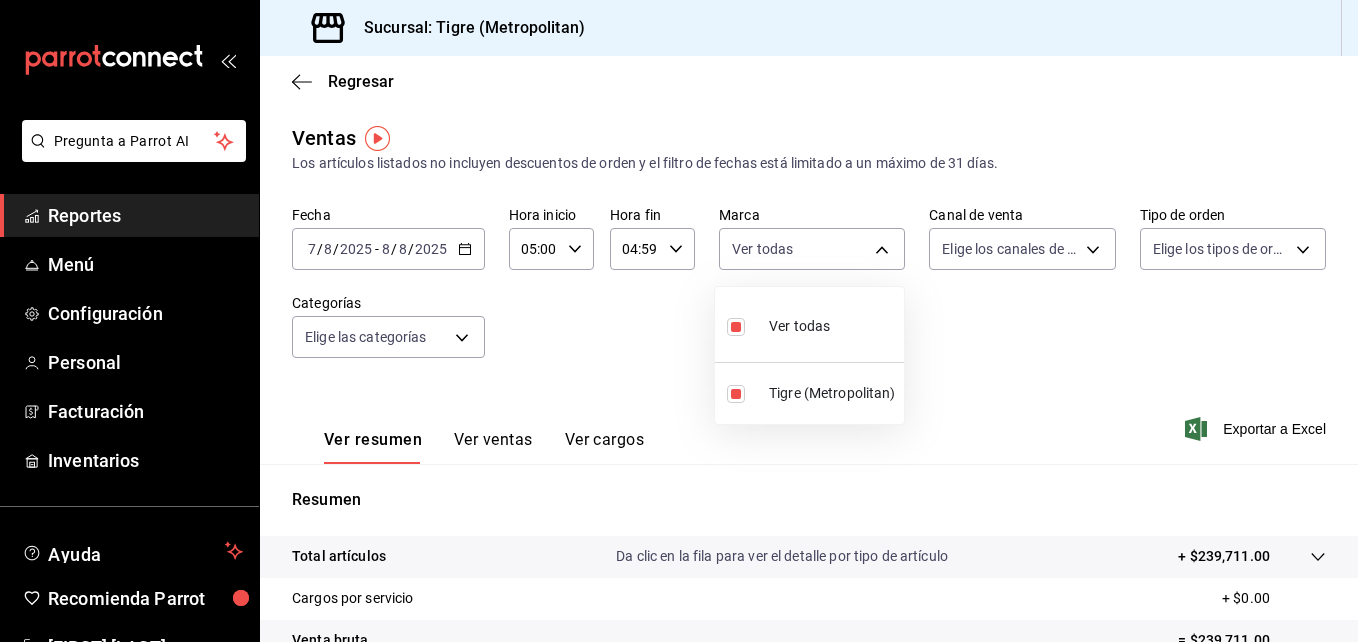 click at bounding box center [679, 321] 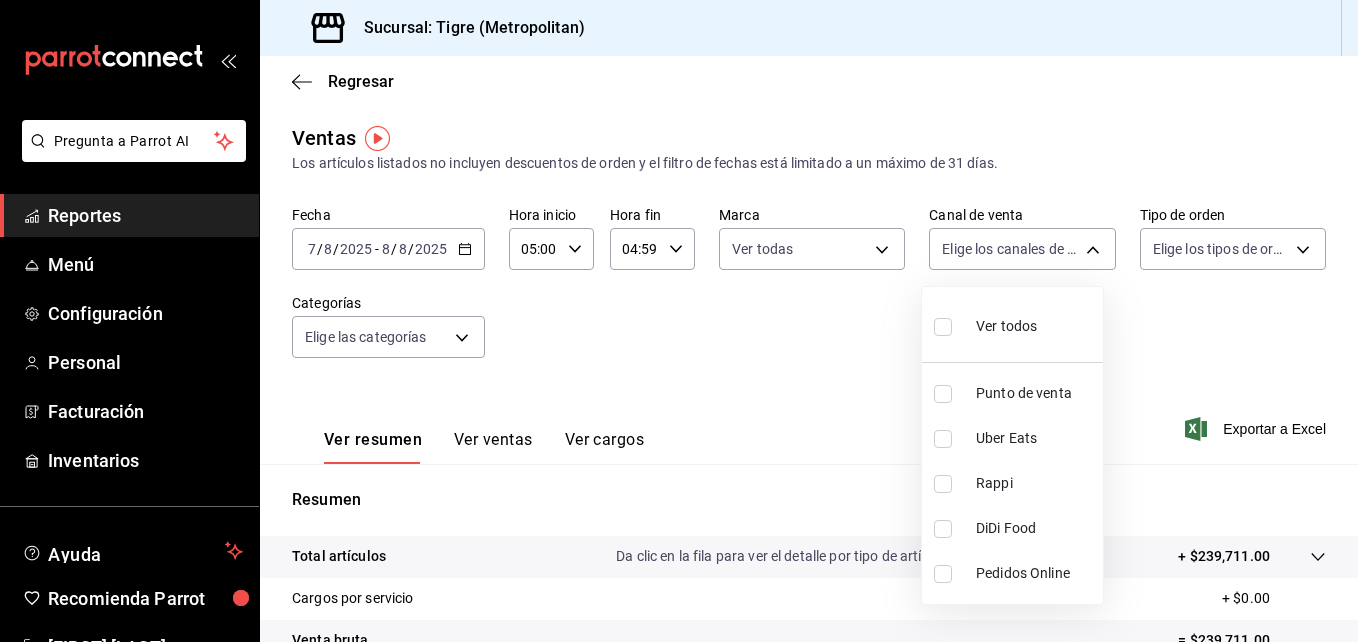 click on "Pregunta a Parrot AI Reportes   Menú   Configuración   Personal   Facturación   Inventarios   Ayuda Recomienda Parrot   [FIRST] [LAST]   Sugerir nueva función   Sucursal: Tigre (Metropolitan) Regresar Ventas Los artículos listados no incluyen descuentos de orden y el filtro de fechas está limitado a un máximo de 31 días. Fecha 2025-08-07 7 / 8 / 2025 - 2025-08-08 8 / 8 / 2025 Hora inicio 05:00 Hora inicio Hora fin 04:59 Hora fin Marca Ver todas d2a20516-989b-40fe-838d-c8b0b31ef0ff Canal de venta Elige los canales de venta Tipo de orden Elige los tipos de orden Categorías Elige las categorías Ver resumen Ver ventas Ver cargos Exportar a Excel Resumen Total artículos Da clic en la fila para ver el detalle por tipo de artículo + $239,711.00 Cargos por servicio + $0.00 Venta bruta = $239,711.00 Descuentos totales - $4,202.80 Certificados de regalo - $4,215.00 Venta total = $231,293.20 Impuestos - $31,902.51 Venta neta = $199,390.69 Pregunta a Parrot AI Reportes   Menú   Configuración   Personal" at bounding box center (679, 321) 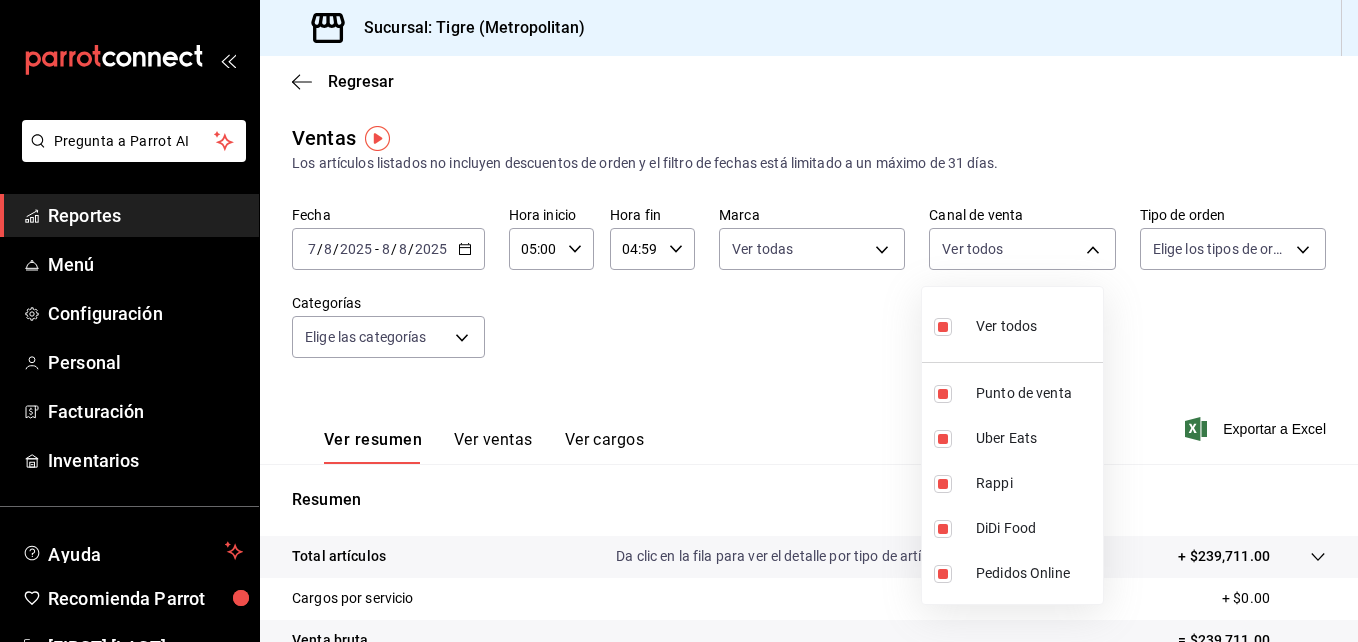 click at bounding box center (679, 321) 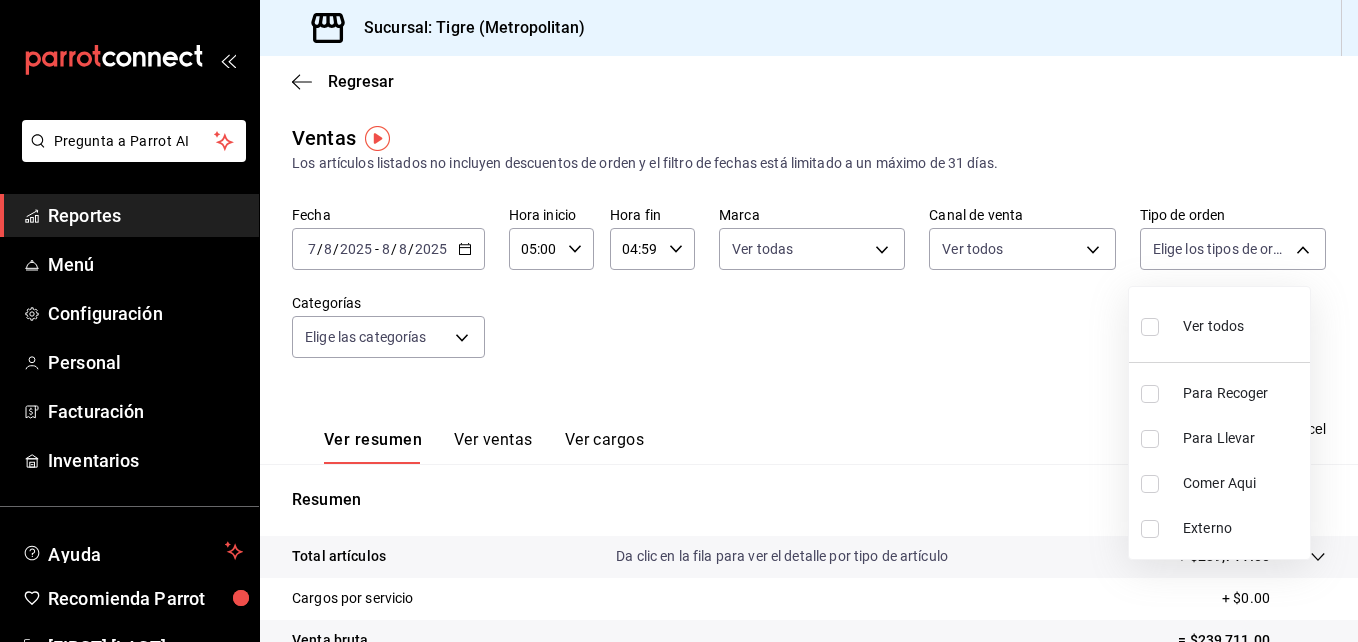 click on "Pregunta a Parrot AI Reportes   Menú   Configuración   Personal   Facturación   Inventarios   Ayuda Recomienda Parrot   [FIRST] [LAST]   Sugerir nueva función   Sucursal: Tigre (Metropolitan) Regresar Ventas Los artículos listados no incluyen descuentos de orden y el filtro de fechas está limitado a un máximo de 31 días. Fecha 2025-08-07 7 / 8 / 2025 - 2025-08-08 8 / 8 / 2025 Hora inicio 05:00 Hora inicio Hora fin 04:59 Hora fin Marca Ver todas d2a20516-989b-40fe-838d-c8b0b31ef0ff Canal de venta Ver todos PARROT,UBER_EATS,RAPPI,DIDI_FOOD,ONLINE Tipo de orden Elige los tipos de orden Categorías Elige las categorías Ver resumen Ver ventas Ver cargos Exportar a Excel Resumen Total artículos Da clic en la fila para ver el detalle por tipo de artículo + $239,711.00 Cargos por servicio + $0.00 Venta bruta = $239,711.00 Descuentos totales - $4,202.80 Certificados de regalo - $4,215.00 Venta total = $231,293.20 Impuestos - $31,902.51 Venta neta = $199,390.69 Pregunta a Parrot AI Reportes   Menú" at bounding box center [679, 321] 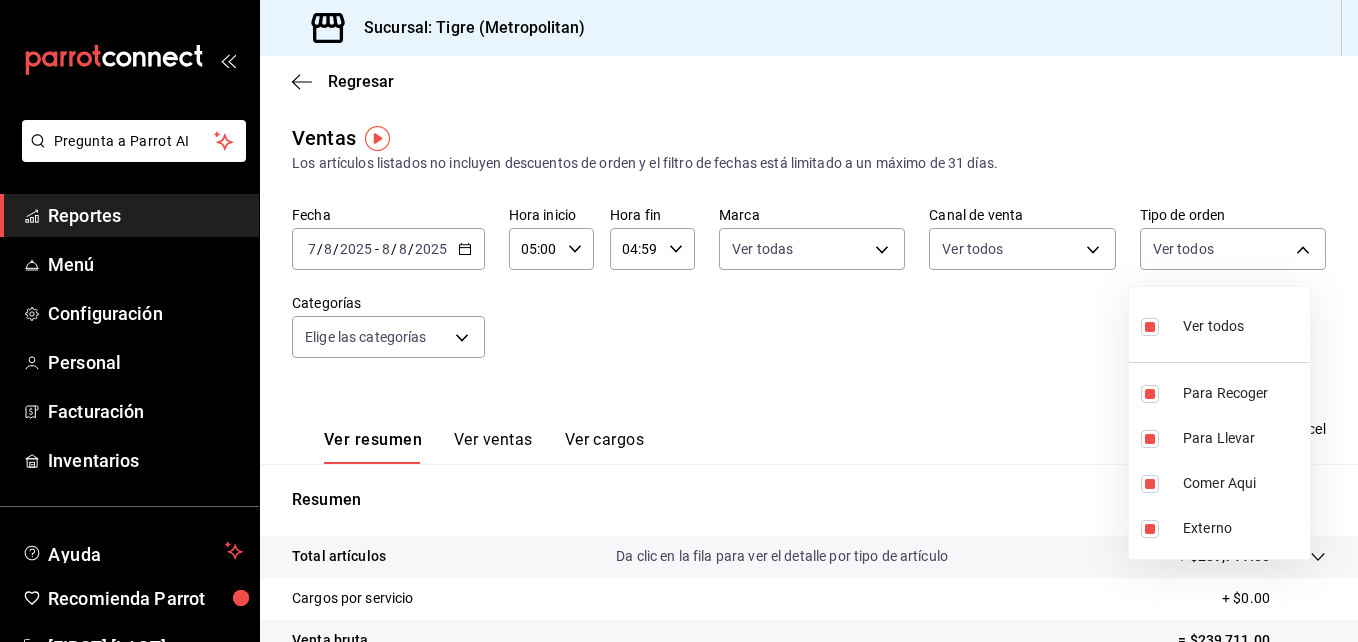 click at bounding box center (679, 321) 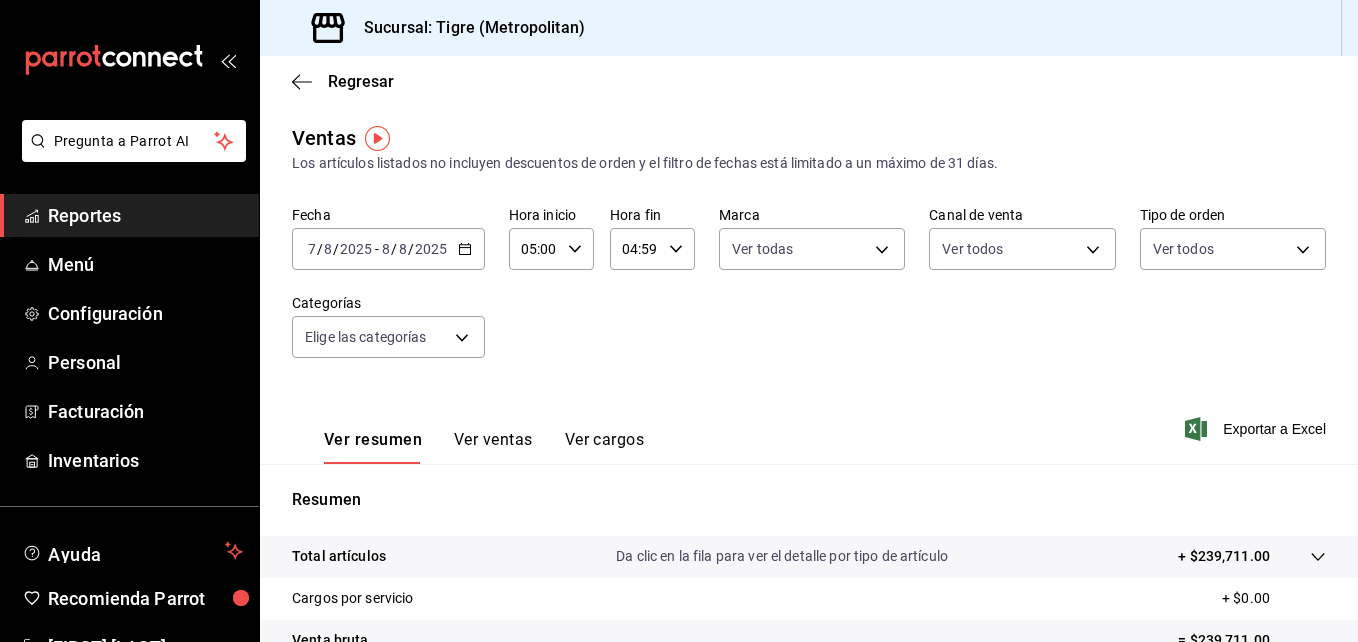 click on "Pregunta a Parrot AI Reportes Menú Configuración Personal Facturación Inventarios Ayuda Recomienda Parrot Noe Espindola Sugerir nueva función Sucursal: Tigre (Metropolitan) Regresar Ventas Los artículos listados no incluyen descuentos de orden y el filtro de fechas está limitado a un máximo de 31 días. Fecha 2025-08-07 7 / 8 / 2025 - 2025-08-08 8 / 8 / 2025 Hora inicio 05:00 Hora inicio Hora fin 04:59 Hora fin Marca Ver todas d2a20516-989b-40fe-838d-c8b0b31ef0ff Canal de venta Ver todos PARROT,UBER_EATS,RAPPI,DIDI_FOOD,ONLINE Tipo de orden Ver todas f7df4de8-9964-48c4-9e53-dd040d652eda,4cfece08-abf2-465c-953c-59dc98a97bb2,5a16a703-5d23-45cc-98da-f4387ee19197,EXTERNAL Categorías Elige las categorías Ver resumen Ver ventas Ver cargos Exportar a Excel Resumen Total artículos Da clic en la fila para ver el detalle por tipo de artículo + $239,711.00 Cargos por servicio + $0.00 Venta bruta = $239,711.00 Descuentos totales - $4,202.80 Certificados de regalo - $4,215.00 Venta total" at bounding box center (679, 321) 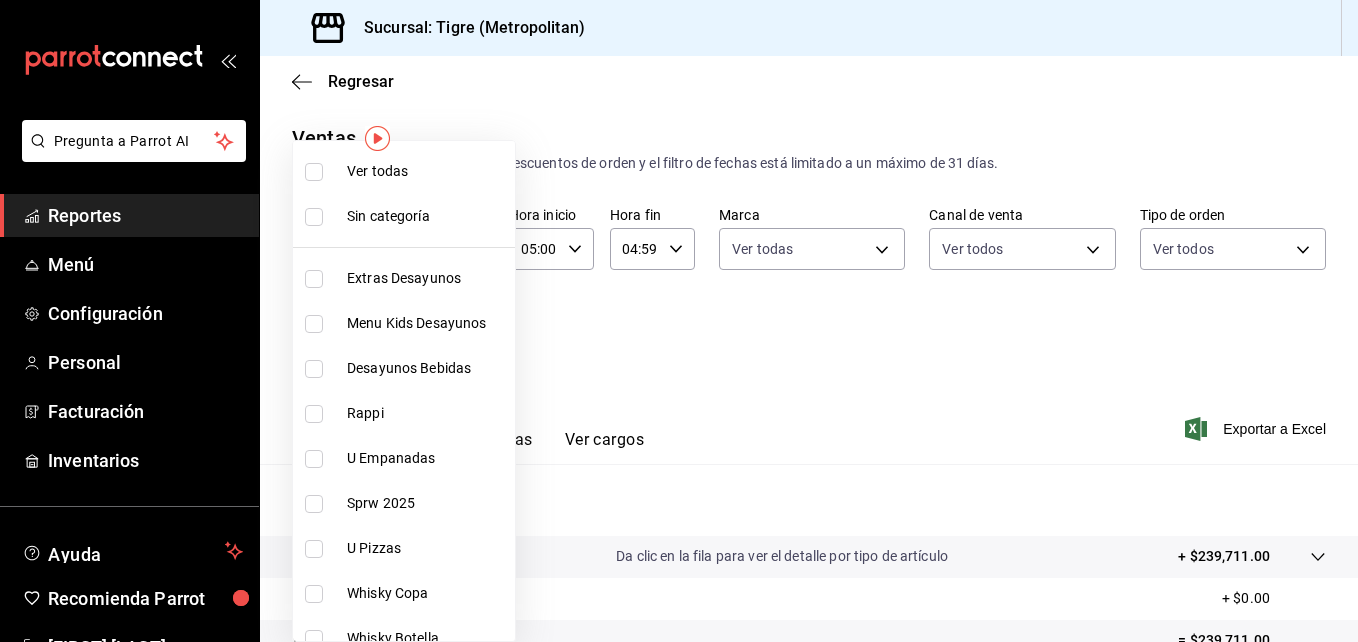 click on "Ver todas" at bounding box center [404, 171] 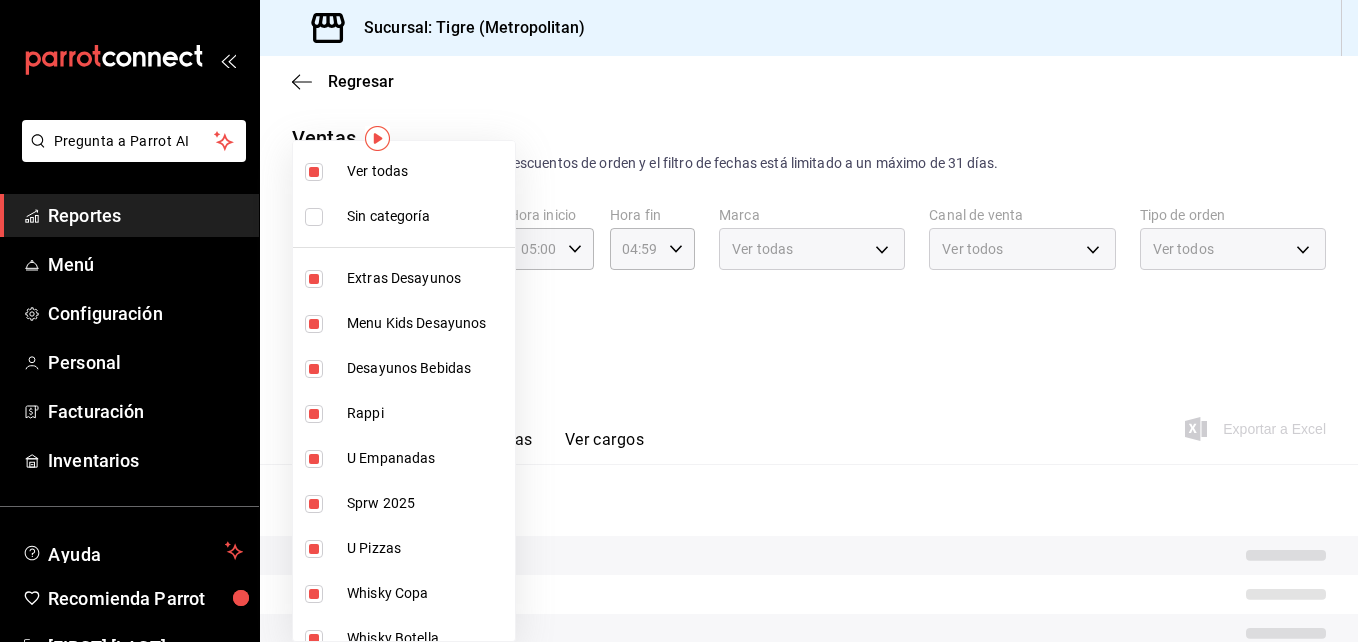 click at bounding box center (314, 217) 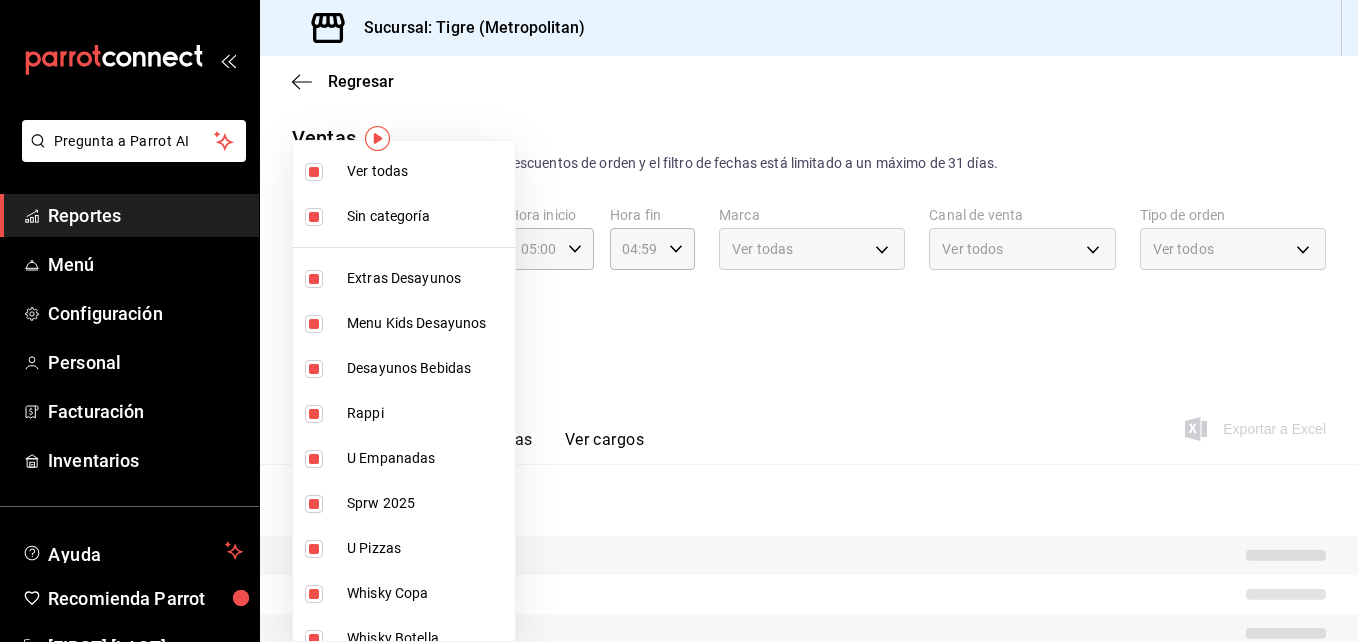 click at bounding box center [679, 321] 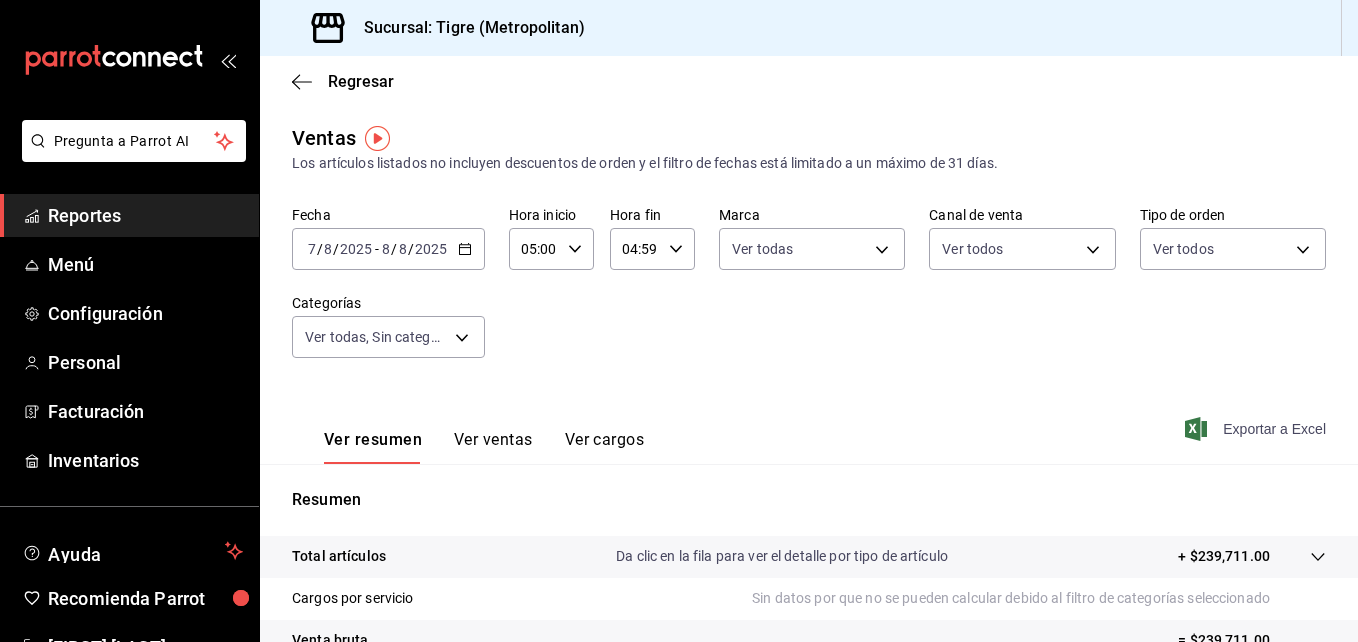 click on "Exportar a Excel" at bounding box center [1257, 429] 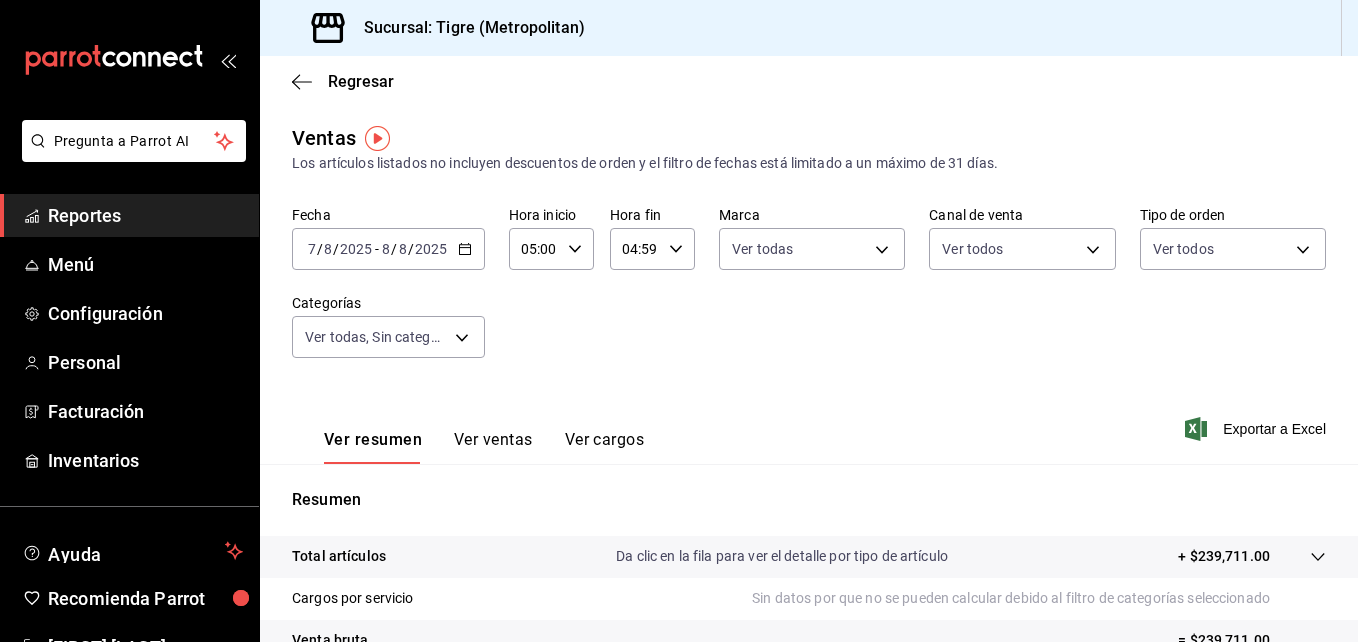 click on "Reportes" at bounding box center (145, 215) 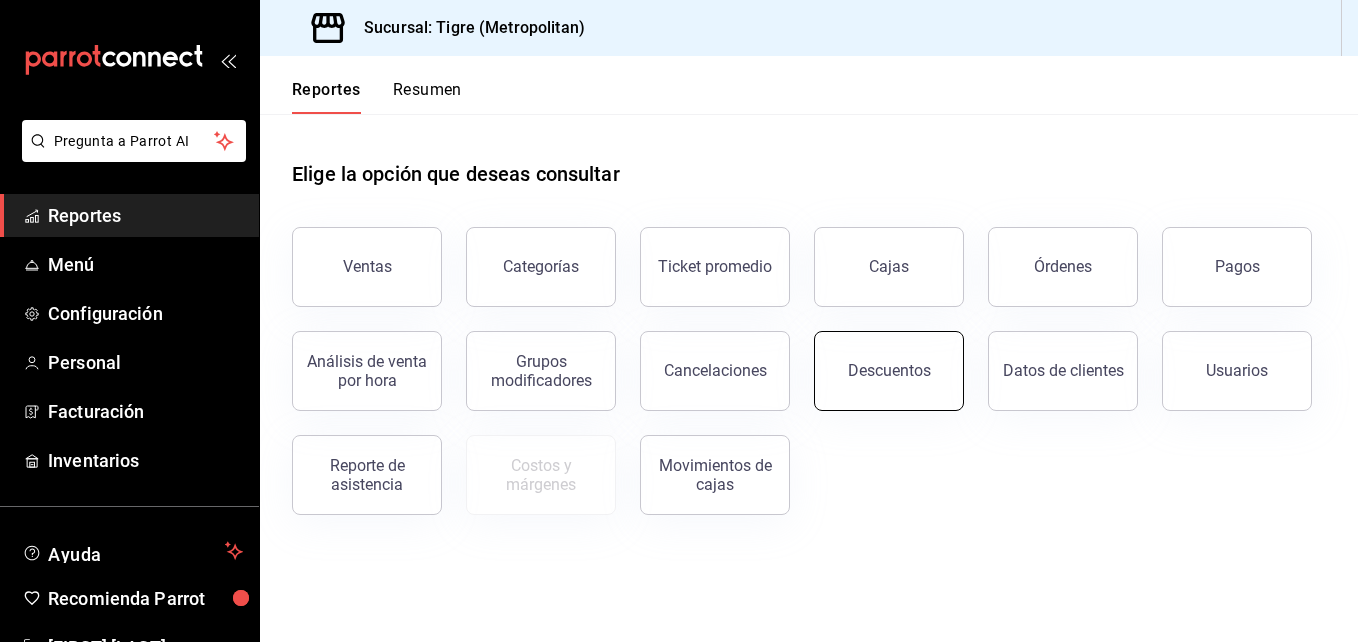click on "Descuentos" at bounding box center [889, 370] 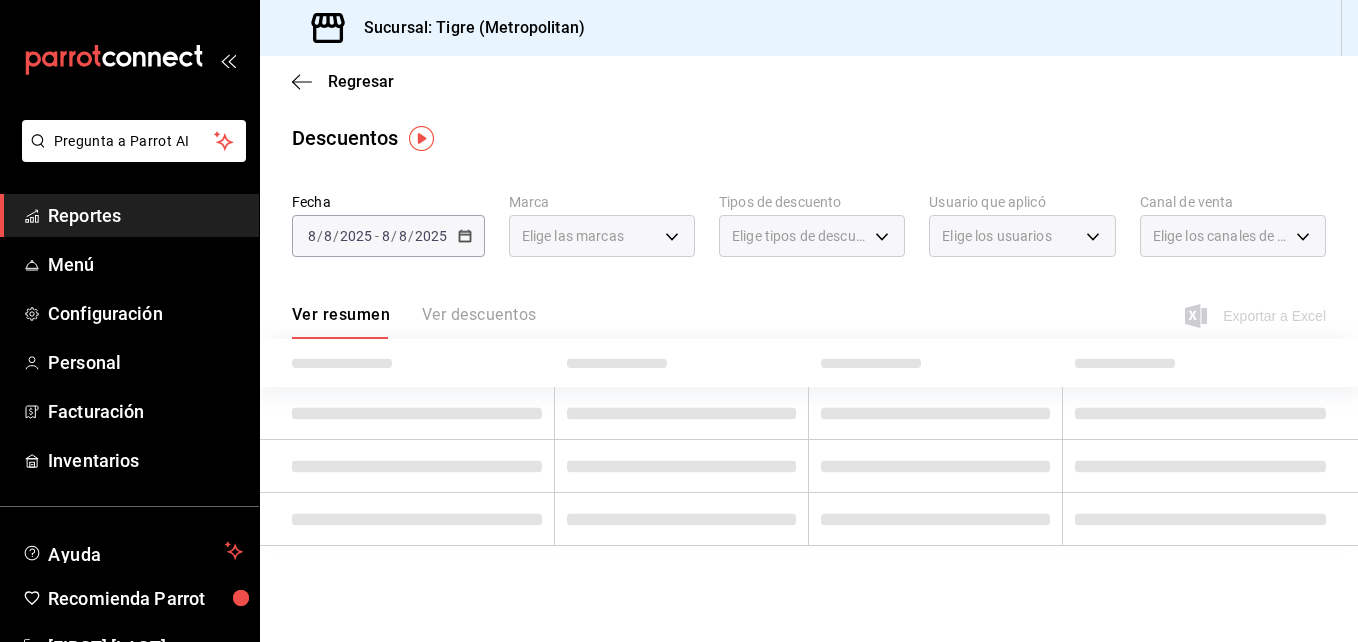 click on "2025-08-08 8 / 8 / 2025 - 2025-08-08 8 / 8 / 2025" at bounding box center [388, 236] 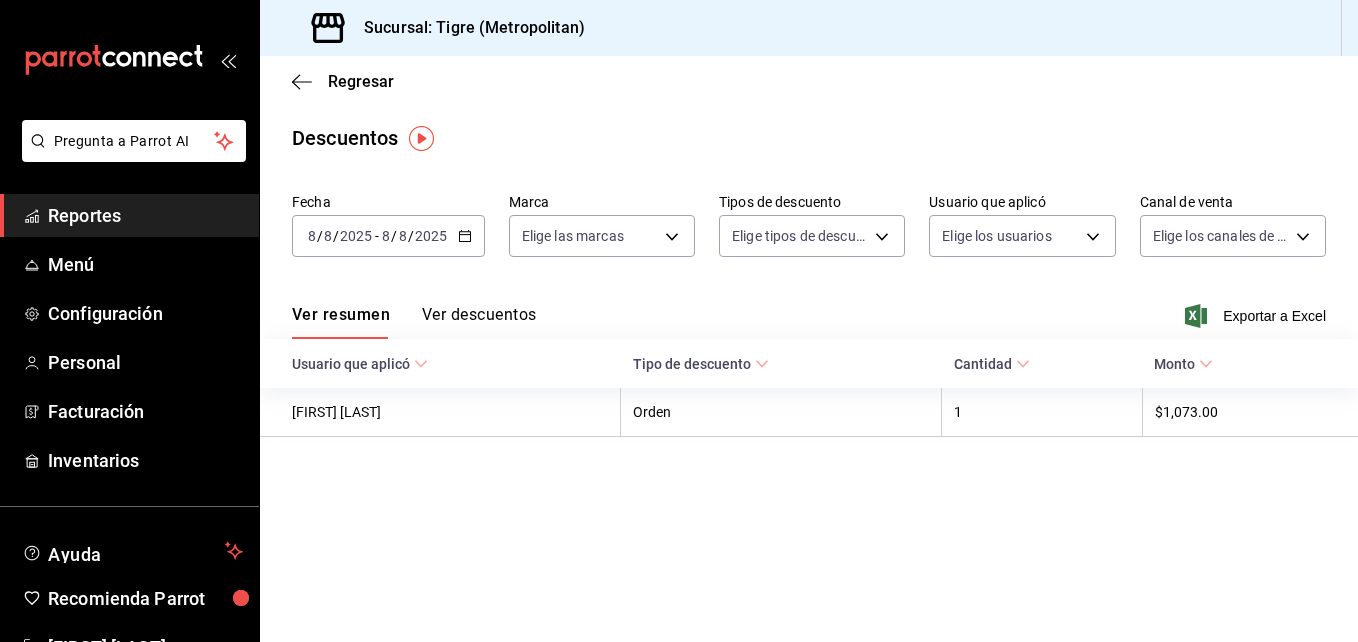 click 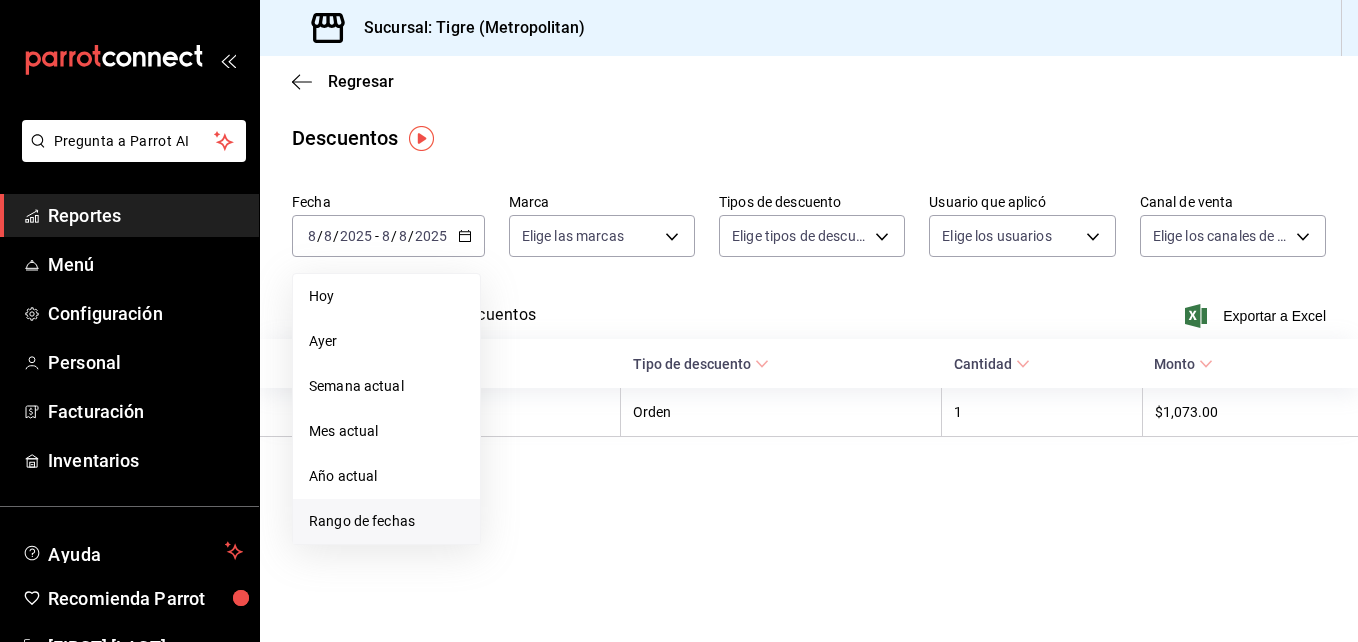 click on "Rango de fechas" at bounding box center (386, 521) 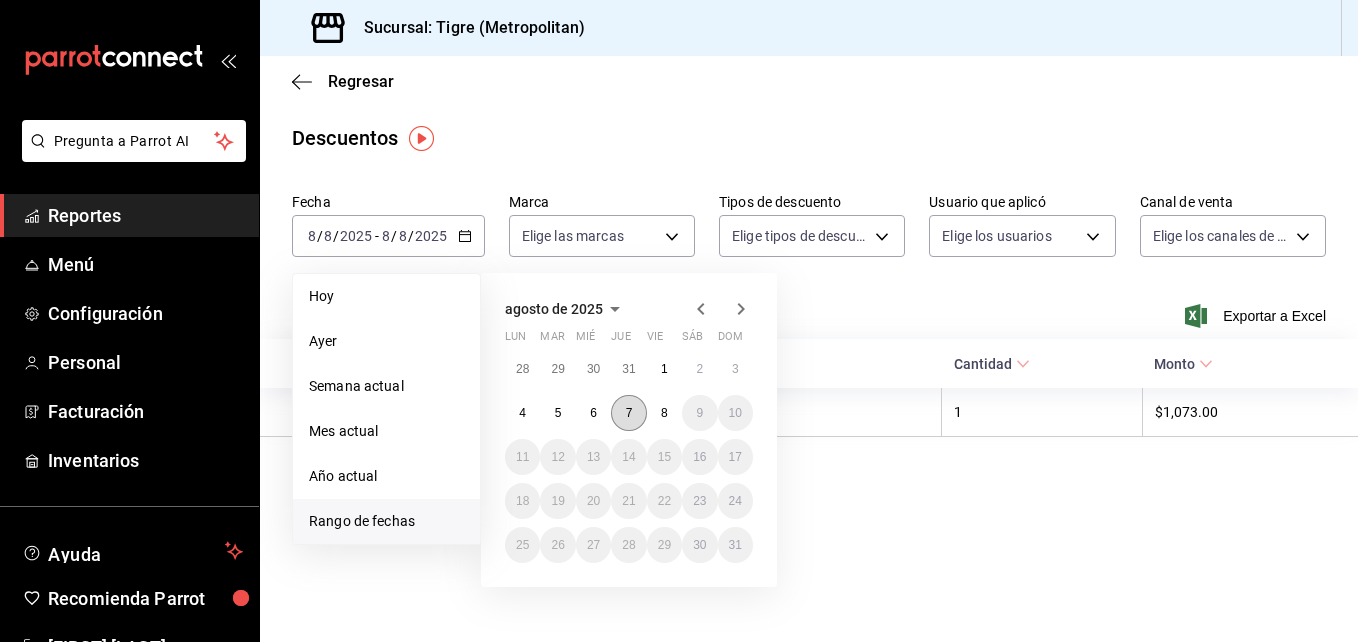 click on "7" at bounding box center (628, 413) 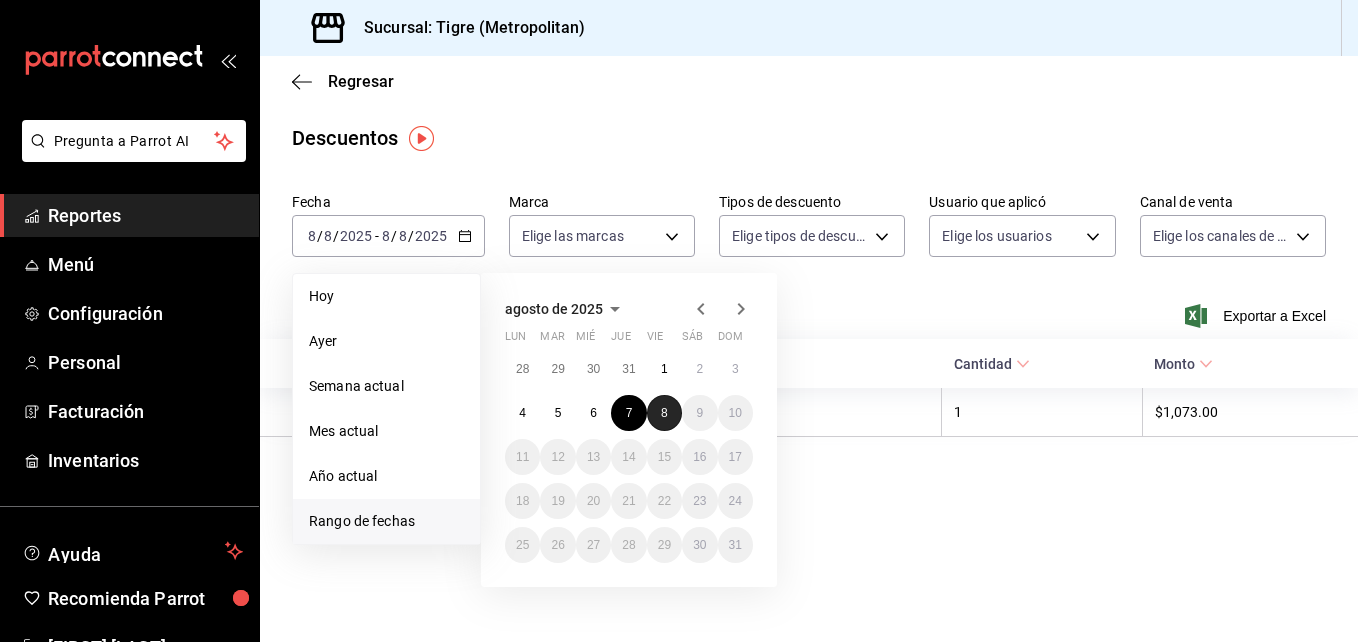 click on "8" at bounding box center (664, 413) 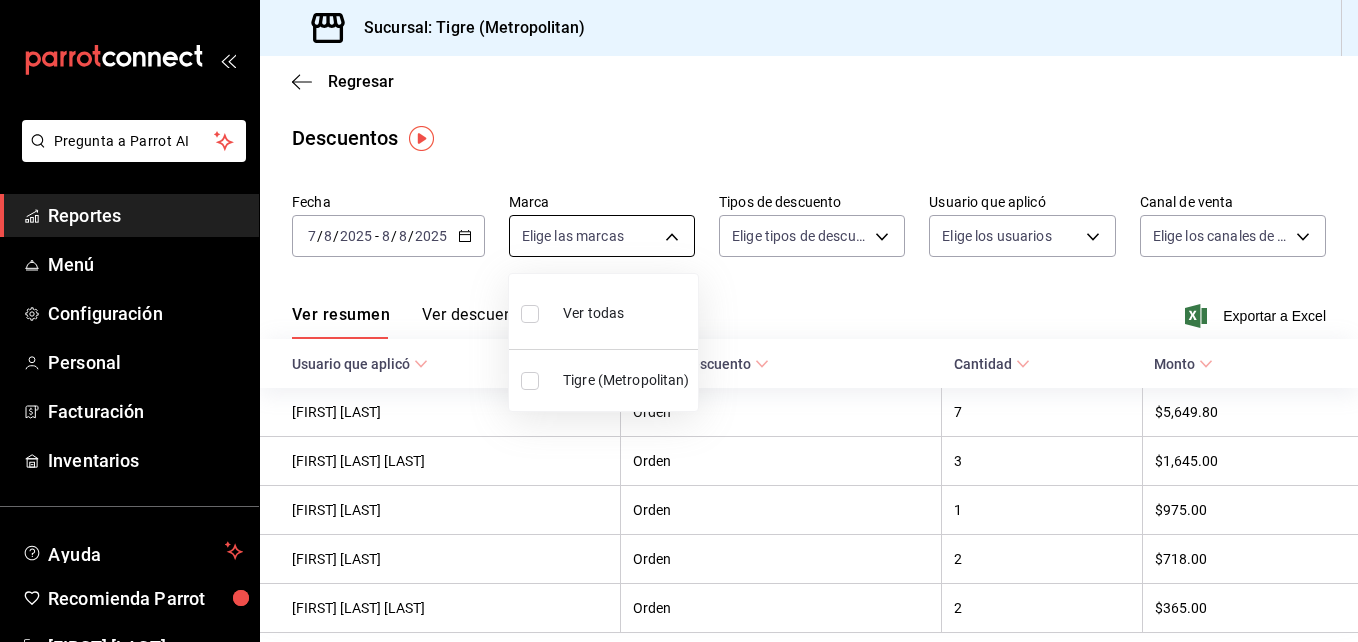 click on "Pregunta a Parrot AI Reportes   Menú   Configuración   Personal   Facturación   Inventarios   Ayuda Recomienda Parrot   [FIRST] [LAST]   Sugerir nueva función   Sucursal: Tigre (Metropolitan) Regresar Descuentos Fecha 2025-08-07 7 / 8 / 2025 - 2025-08-08 8 / 8 / 2025 Marca Elige las marcas Tipos de descuento Elige tipos de descuento Usuario que aplicó Elige los usuarios Canal de venta Elige los canales de venta Ver resumen Ver descuentos Exportar a Excel Usuario que aplicó Tipo de descuento Cantidad Monto [FIRST] [LAST] Orden 7 $5,649.80 [FIRST] [MIDDLE] [LAST] [LAST] Orden 3 $1,645.00 [FIRST] [LAST] Orden 1 $975.00 [FIRST] [LAST] Orden 2 $718.00 [FIRST] [MIDDLE] [LAST] Orden 2 $365.00 Pregunta a Parrot AI Reportes   Menú   Configuración   Personal   Facturación   Inventarios   Ayuda Recomienda Parrot   [FIRST] [LAST]   Sugerir nueva función   GANA 1 MES GRATIS EN TU SUSCRIPCIÓN AQUÍ Ver video tutorial Ir a video Visitar centro de ayuda ([PHONE]) soporte@example.com Visitar centro de ayuda" at bounding box center (679, 321) 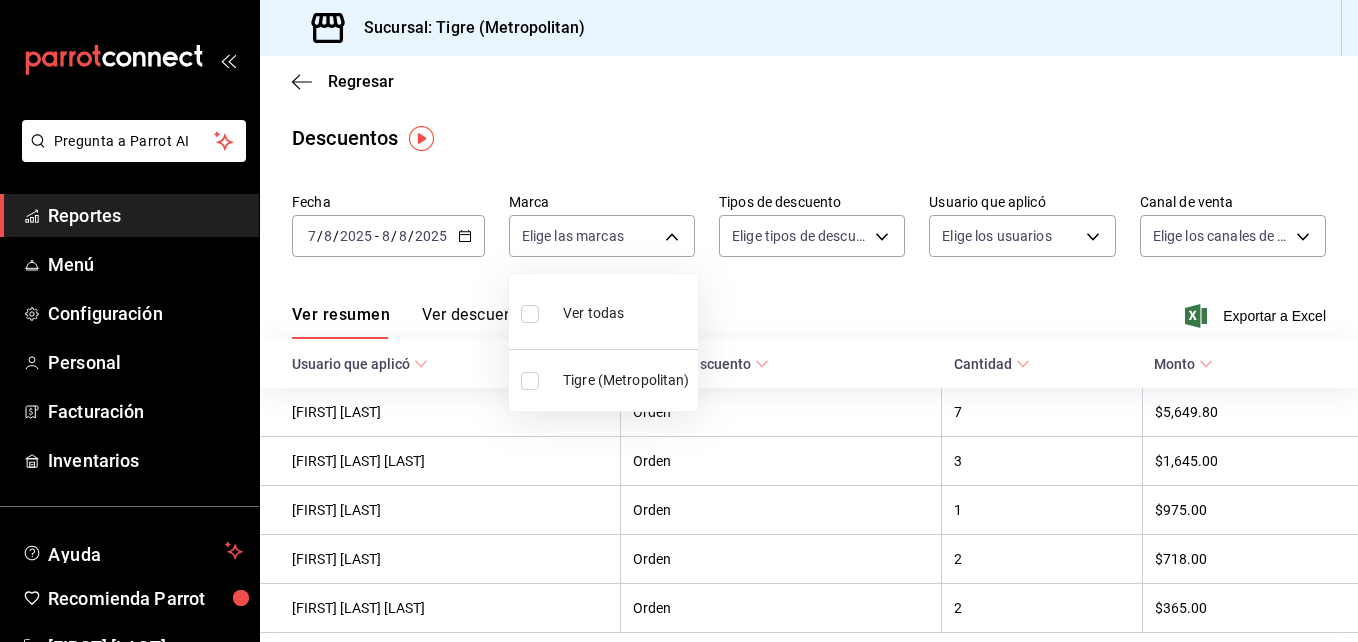 click at bounding box center [530, 314] 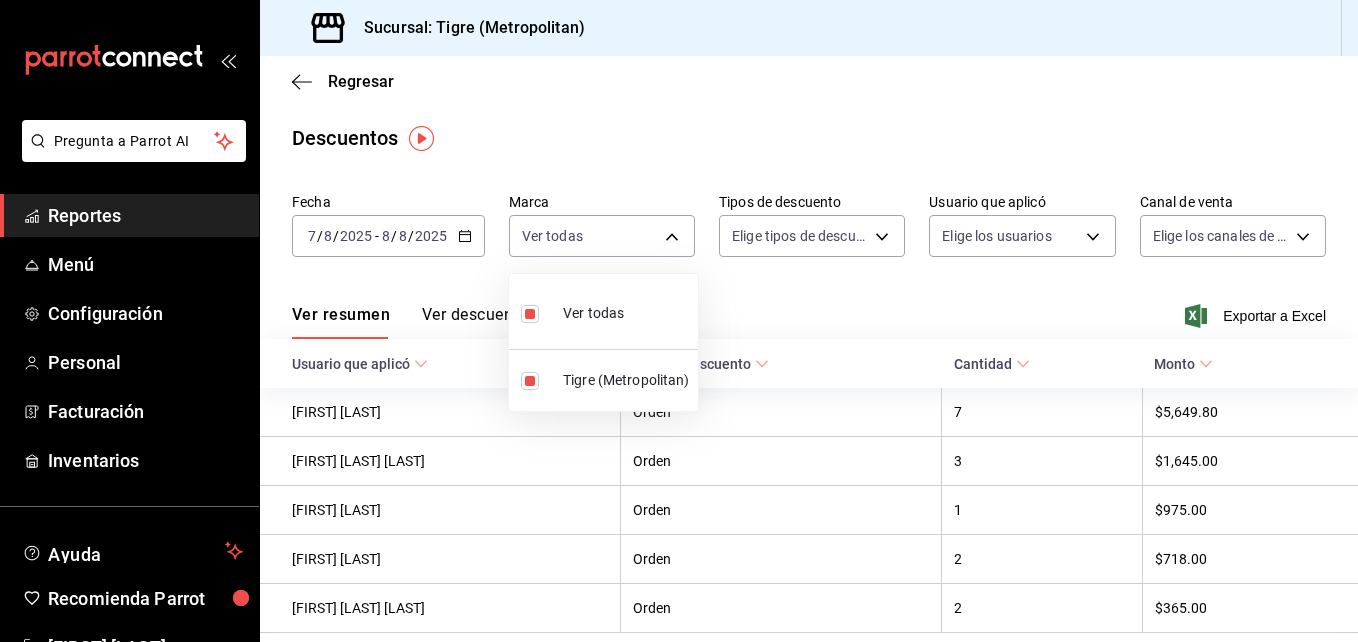 click at bounding box center [679, 321] 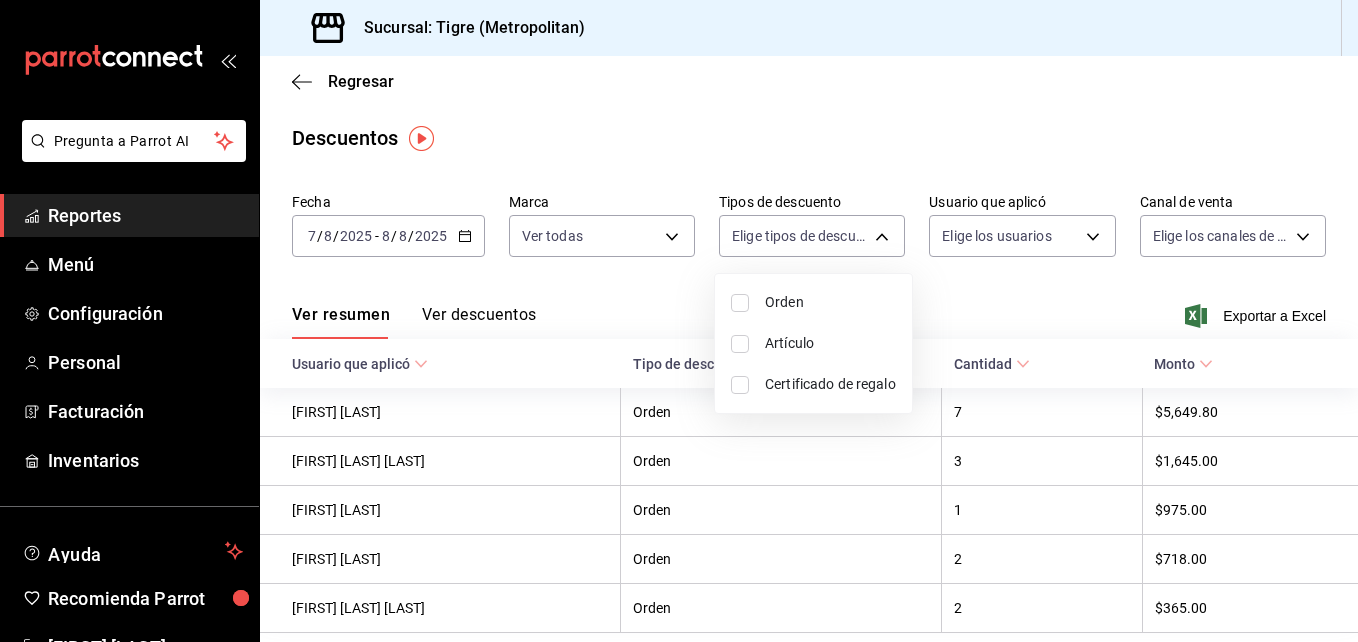 click on "Pregunta a Parrot AI Reportes   Menú   Configuración   Personal   Facturación   Inventarios   Ayuda Recomienda Parrot   [FIRST] [LAST]   Sugerir nueva función   Sucursal: Tigre (Metropolitan) Regresar Descuentos Fecha 2025-08-07 7 / 8 / 2025 - 2025-08-08 8 / 8 / 2025 Marca Ver todas d2a20516-989b-40fe-838d-c8b0b31ef0ff Tipos de descuento Elige tipos de descuento Usuario que aplicó Elige los usuarios Canal de venta Elige los canales de venta Ver resumen Ver descuentos Exportar a Excel Usuario que aplicó Tipo de descuento Cantidad Monto [FIRST] [LAST] Orden 7 $5,649.80 [FIRST] [MIDDLE] [LAST] [LAST] Orden 3 $1,645.00 [FIRST] [LAST] Orden 1 $975.00 [FIRST] [LAST] Orden 2 $718.00 [FIRST] [MIDDLE] [LAST] Orden 2 $365.00 Pregunta a Parrot AI Reportes   Menú   Configuración   Personal   Facturación   Inventarios   Ayuda Recomienda Parrot   [FIRST] [LAST]   Sugerir nueva función   GANA 1 MES GRATIS EN TU SUSCRIPCIÓN AQUÍ Ver video tutorial Ir a video Visitar centro de ayuda ([PHONE]) Visitar centro de ayuda" at bounding box center (679, 321) 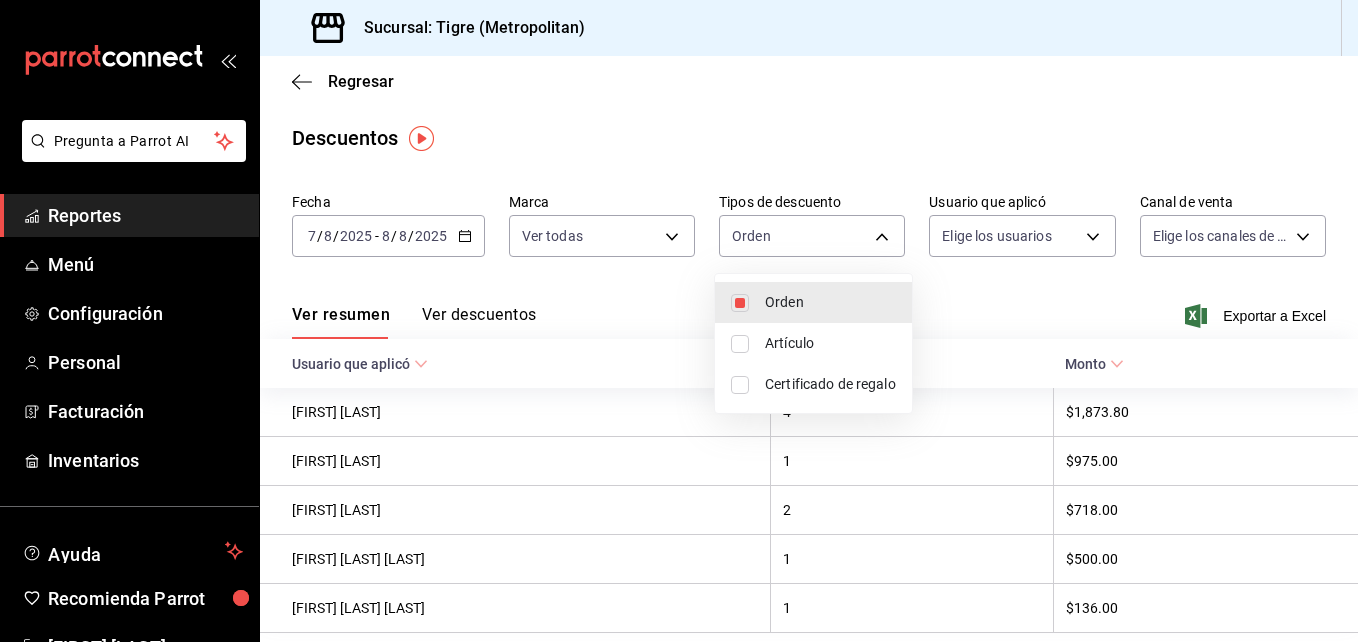 click at bounding box center (740, 344) 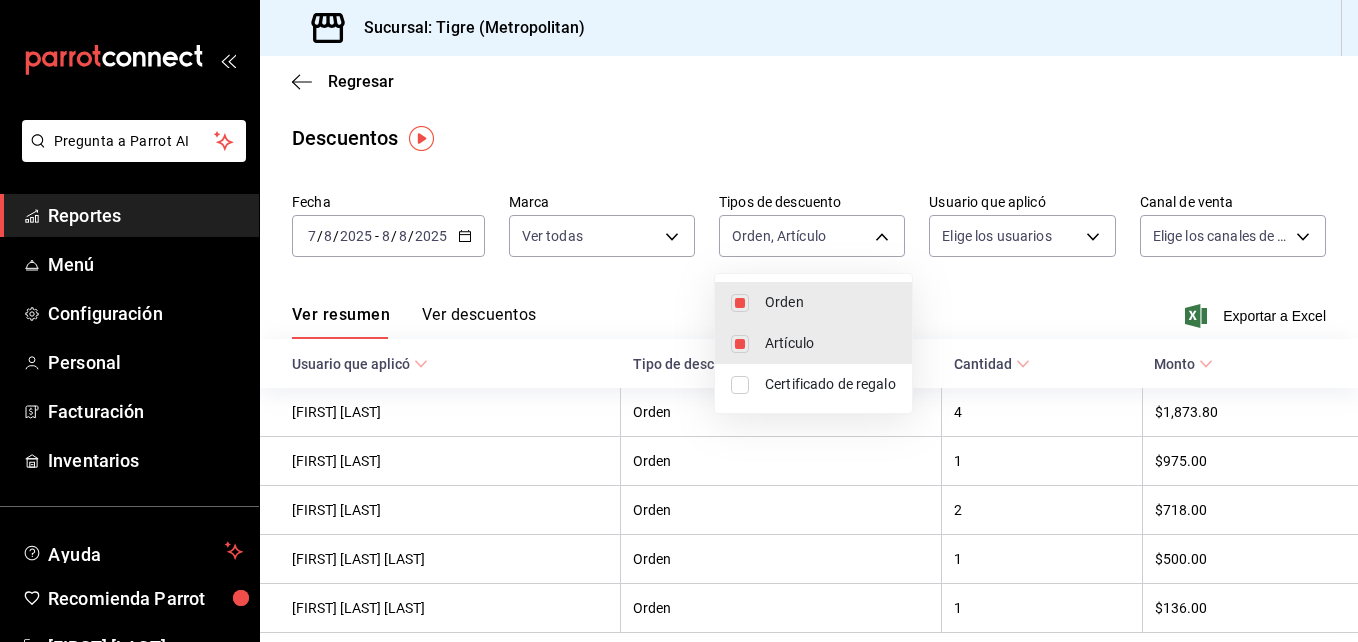 click at bounding box center (740, 385) 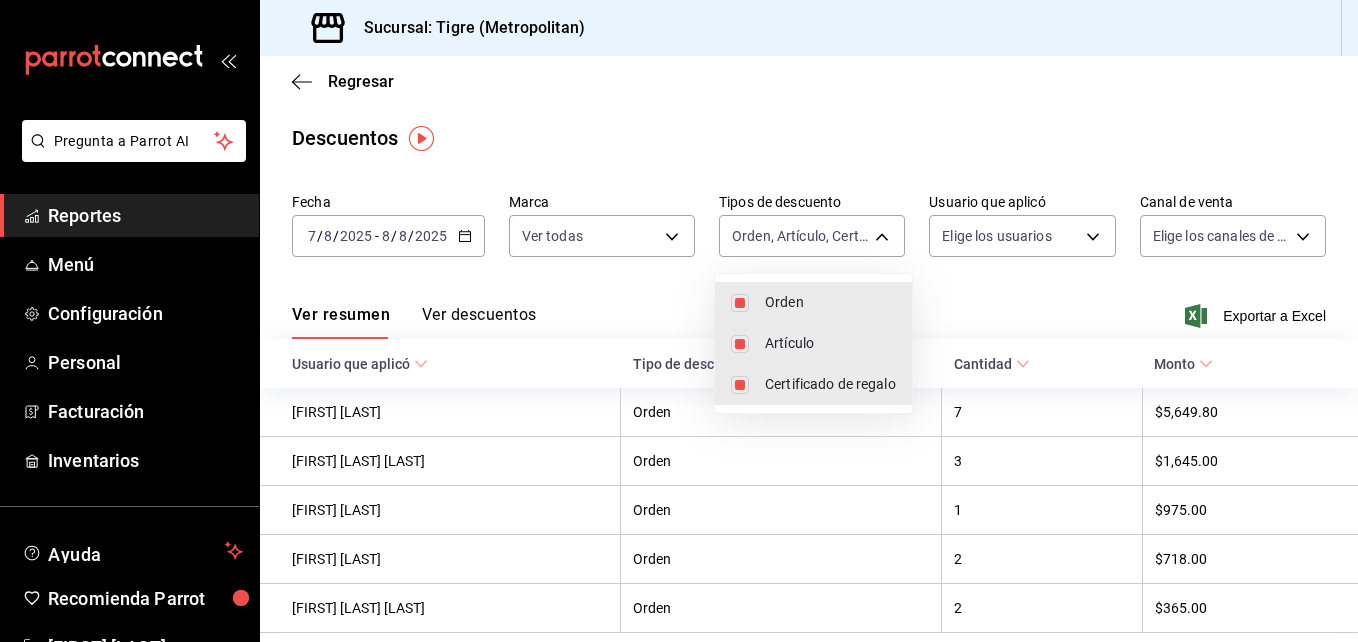 click at bounding box center (679, 321) 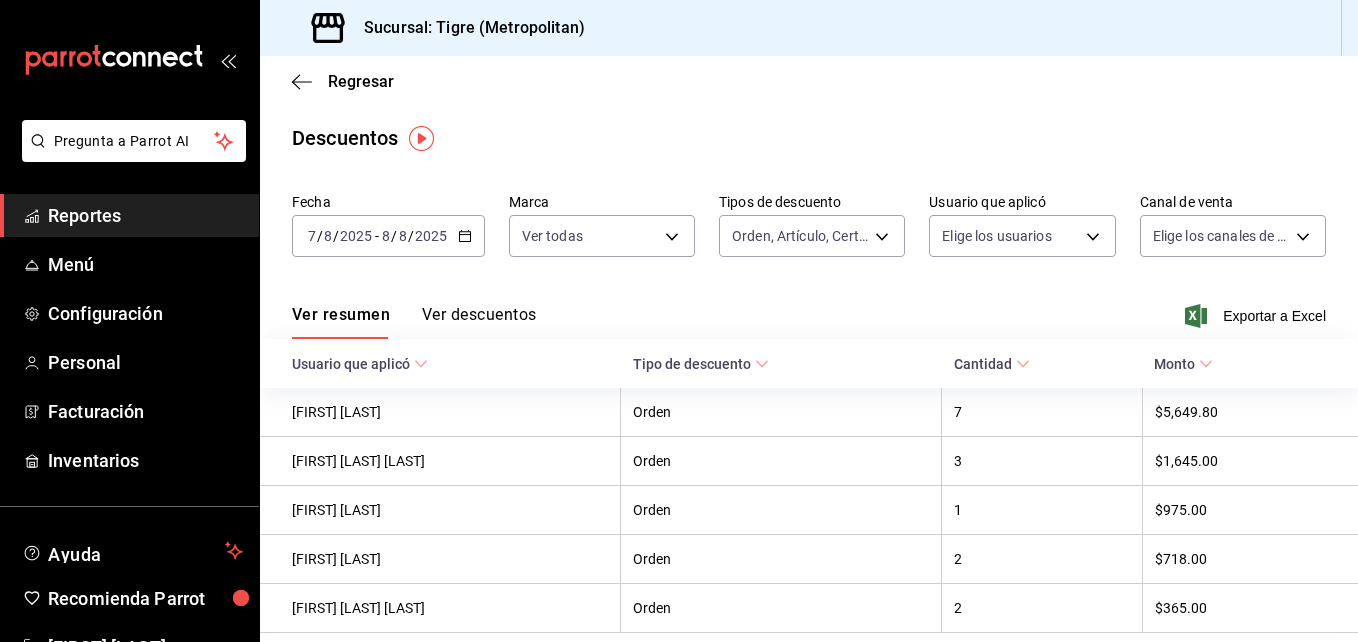 click on "Pregunta a Parrot AI Reportes   Menú   Configuración   Personal   Facturación   Inventarios   Ayuda Recomienda Parrot   [FIRST] [LAST]   Sugerir nueva función   Sucursal: Tigre (Metropolitan) Regresar Descuentos Fecha [DATE] [DATE] - [DATE] [DATE] Marca Ver todas d2a20516-989b-40fe-838d-c8b0b31ef0ff Tipos de descuento Orden, Artículo, Certificado de regalo ORDER,ORDER_ITEM,CARD_REWARD Usuario que aplicó Elige los usuarios Canal de venta Elige los canales de venta Ver resumen Ver descuentos Exportar a Excel Usuario que aplicó Tipo de descuento Cantidad Monto [FIRST] [LAST] Orden 7 $5,649.80 [FIRST] [MIDDLE] [LAST] Orden 3 $1,645.00 [FIRST] [LAST] Orden 1 $975.00 [FIRST] [LAST] Orden 2 $718.00 [FIRST] [LAST] Orden 2 $365.00 Pregunta a Parrot AI Reportes   Menú   Configuración   Personal   Facturación   Inventarios   Ayuda Recomienda Parrot   [FIRST] [LAST]   Sugerir nueva función   GANA 1 MES GRATIS EN TU SUSCRIPCIÓN AQUÍ Ver video tutorial Ir a video Orden Artículo" at bounding box center (679, 321) 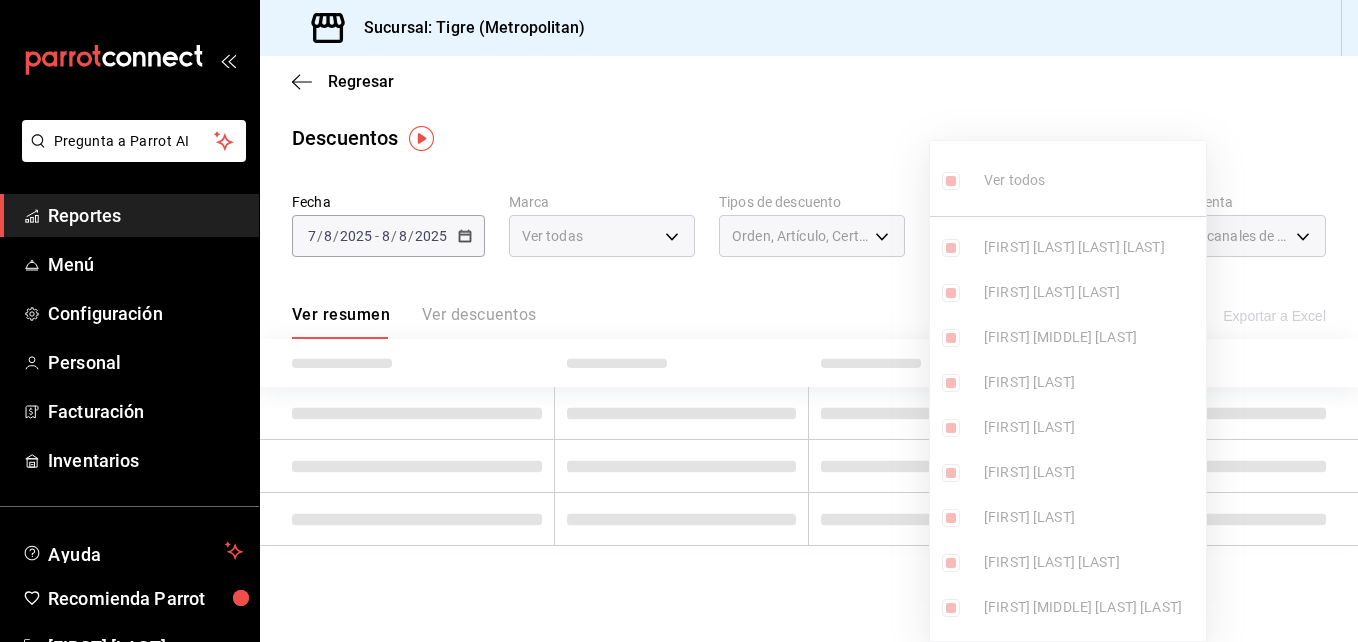 type on "8d163456-41b3-4bef-9ac8-99a585cce43d,27fa655b-dfe0-4464-8c9b-2fc3ba1453ef,b7ec8211-6b8e-4930-b437-2d1dbd25cb93,72c379ce-d141-44d9-bf8b-f8c49d30738f,3d72ef38-2c26-44c6-b72c-e494ea90f842,3967c967-49aa-4c9b-ae03-93c0f9aa603a,f255b2e8-090a-4540-bbd2-686eee355313,8393ac71-e556-442a-b3eb-fe42e6ac1a7e,8902cd8b-e234-4318-a819-511243b22924,f35160d8-54ba-4db1-bdce-4efd491f49cb,785f5c77-f7bb-4ea9-9466-3235ed2dfa9c,afbe5b7f-18d2-4a2f-90d5-316c9d2ede99,5d5f9dc2-7378-4c2e-960c-9912591db6f3,c6bc7a00-d007-4311-b2a3-c81bc11e0a29,6aa5844e-2abd-472e-8fd2-57b95c306773,adac4ce0-3edd-49e9-80b0-154a2663367e,3747a56c-0f44-4736-b1cf-cd8715411f74,60bfa518-bfe8-4605-8d81-a267c1294115,c9c38453-fa35-4648-8135-30cc44eef876,3be9dbe1-3b8d-400e-9ba6-cca4c18fc4cf,88b971b9-807d-425d-84d2-20010d32fa9c,58752191-d976-4332-8a09-450eeaa3e917,9ab10098-c6b0-4e3c-b20b-9b17d8d51044,d10a0dfb-1707-419b-9e75-69e5789a11ea,e7ef5457-bfc4-4e67-b22b-19882d92b588,0d40fdad-f874-4a03-a064-691ad861b156,8b505024-6031-4f39-8c1b-ff2d9c8fe644,2d60102c-e306-4d24-886..." 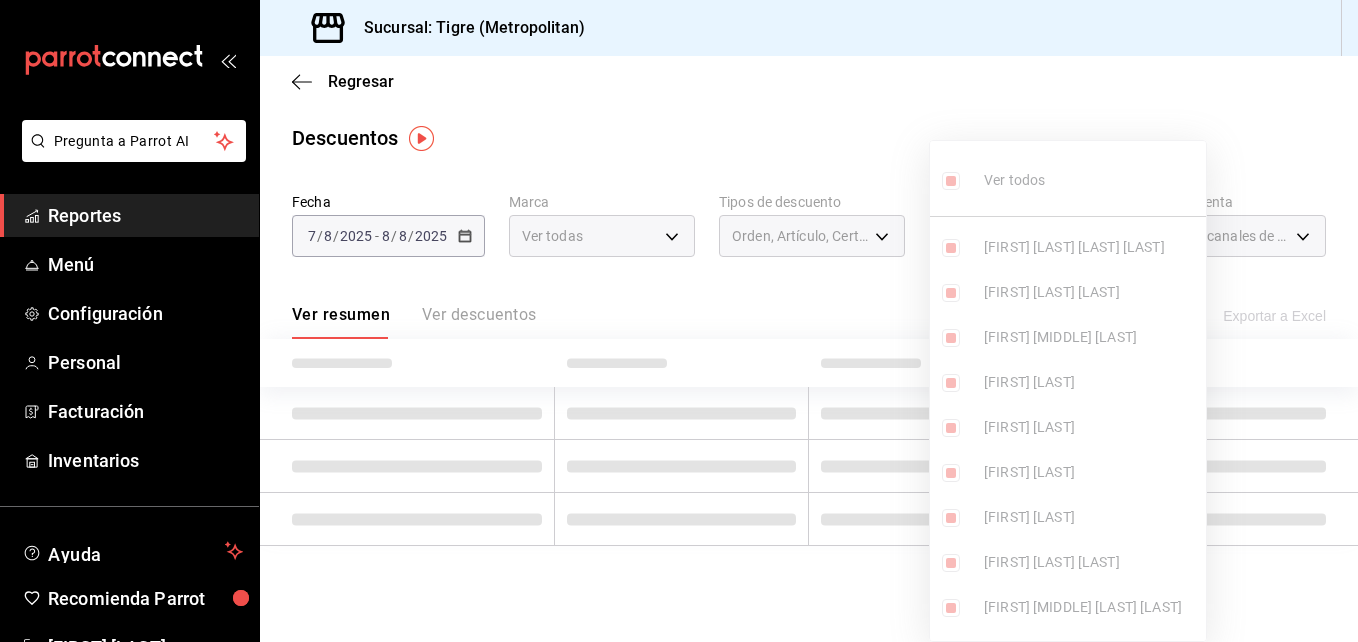 click at bounding box center (679, 321) 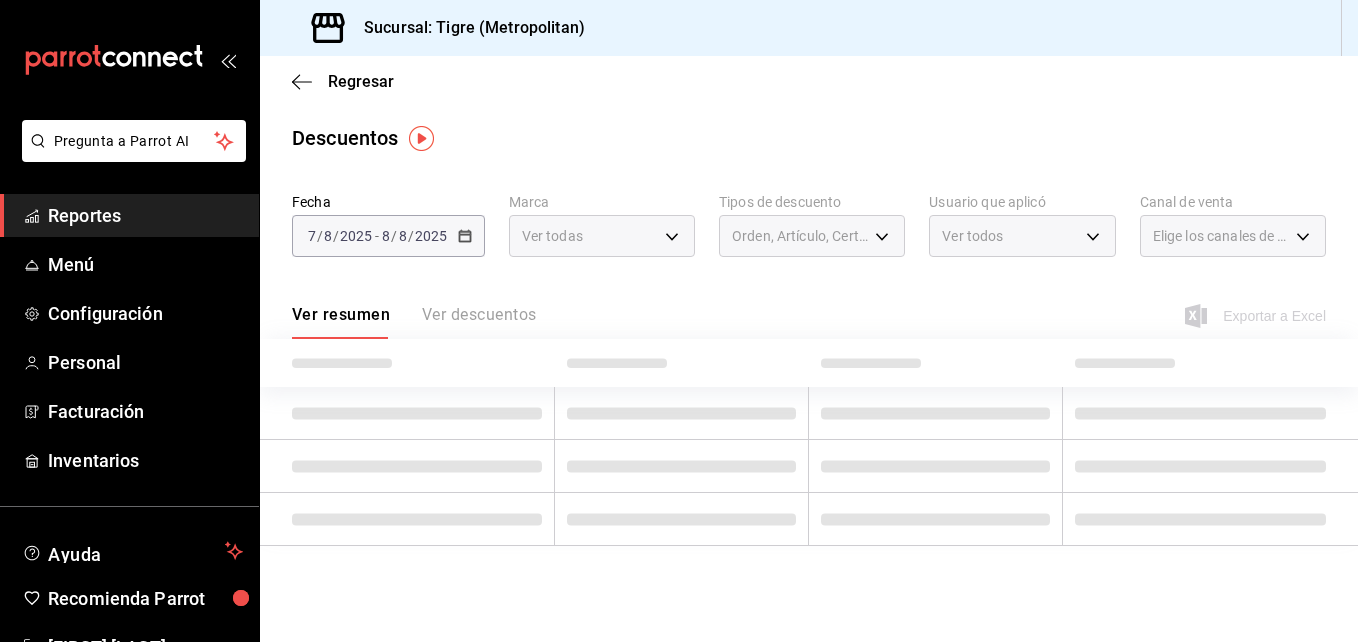 click on "Ver todos ALMA AMERICA JAZMIN PEREZ SANCHEZ Anselmo Nuñez Hernandez Gabriel Alejandro Martinez FATIMA SANCHEZ GUSTAVO LOPEZ Julia Morales Cesar Vazquez Ruben lopez Varela DIANA CAROLINA MARTINEZ ESPINOZA Jorge Mondragon CARLOS TOLEDO Abigail Valerio Victor Isidoro Ana Paula Rivero Gabriela Elizondo Brayant Jorge Martinez lopez Fernando Avelar Adrian Valencia DANIEL ANTONIO LUISA FERNANDA ARMENTA GASTELUM Beira Samantha Olazarantes Montantes José Roberto Rivera Garza Julieta Molina Super Admin Parrot Mario Trejo Mario Trejo Jorge Arturo Chavez Lima RICARDO IVAN TELLEZ SALINAS ALBA VENEGAS JOSE ANTONIO SAN JUAN ARELLANO ROGELIO GUTIERREZ ALCALA EVELYN RAMIREZ MELENDEZ IVETTE REYES Nallely Venegas Antonio Gonzalez DAVID MARIO BARRIOS RODRIGUEZ JUAN LUIS PASCUAL ROSAS JOSE VILLARREAL Joaquin Gandara guillermo martinez MARIO TURANZAS JAVIER ZAVALA Joseph Martínez Julio Armando Chaparro Galvez Vinicio Castañeda Donovan Vargas ALEJANDRO TELLO FRANCISCO ZAPATA BAYRON VILLEGAS Miguel Angel De Ambrosio Ruben Lopez" at bounding box center [679, 321] 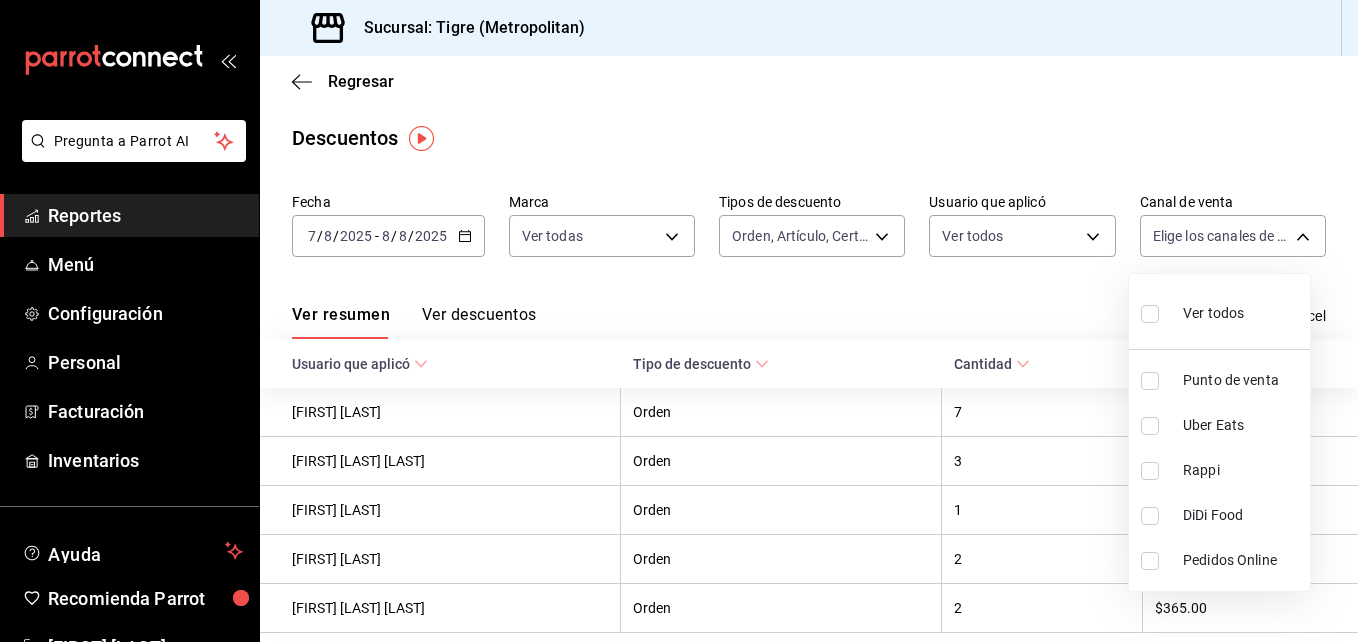 click on "Pregunta a Parrot AI Reportes   Menú   Configuración   Personal   Facturación   Inventarios   Ayuda Recomienda Parrot   [FIRST] [LAST]   Sugerir nueva función   Sucursal: Tigre (Metropolitan) Regresar Descuentos Fecha 2025-08-07 7 / 8 / 2025 - 2025-08-08 8 / 8 / 2025 Marca Ver todas d2a20516-989b-40fe-838d-c8b0b31ef0ff Tipos de descuento Orden, Artículo, Certificado de regalo ORDER,ORDER_ITEM,CARD_REWARD Usuario que aplicó Ver todos Canal de venta Elige los canales de venta Ver resumen Ver descuentos Exportar a Excel Usuario que aplicó Tipo de descuento Cantidad Monto [FIRST] [LAST] Orden 7 $5,649.80 [FIRST] [MIDDLE] [LAST] [LAST] Orden 3 $1,645.00 [FIRST] [LAST] Orden 1 $975.00 [FIRST] [LAST] Orden 2 $718.00 [FIRST] [MIDDLE] [LAST] Orden 2 $365.00 Pregunta a Parrot AI Reportes   Menú   Configuración   Personal   Facturación   Inventarios   Ayuda Recomienda Parrot   [FIRST] [LAST]   Sugerir nueva función   GANA 1 MES GRATIS EN TU SUSCRIPCIÓN AQUÍ Ver video tutorial Ir a video Visitar centro de ayuda" at bounding box center (679, 321) 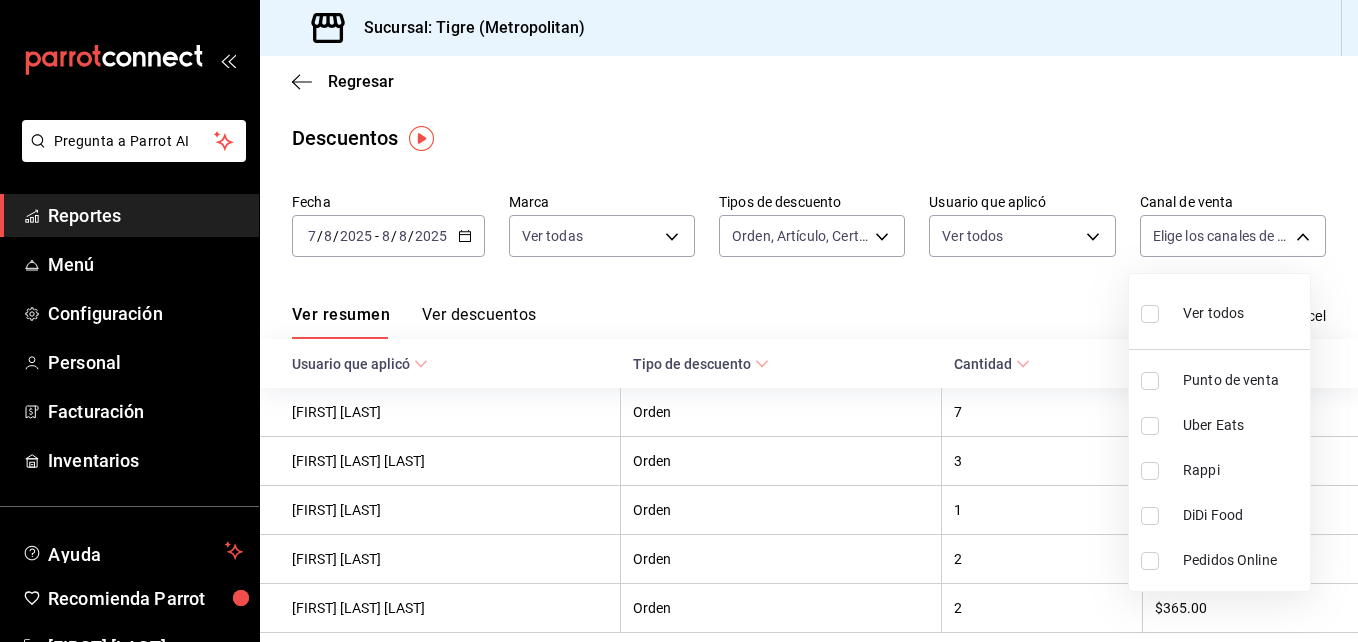 click at bounding box center (1150, 314) 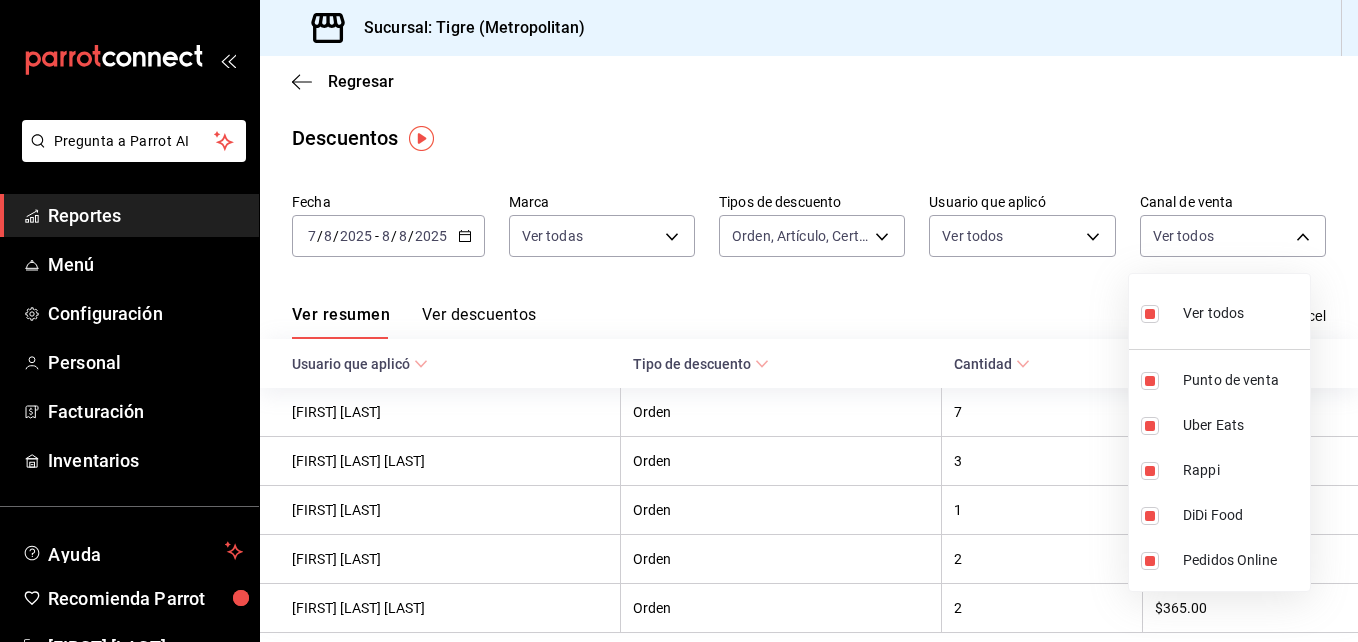 click at bounding box center (679, 321) 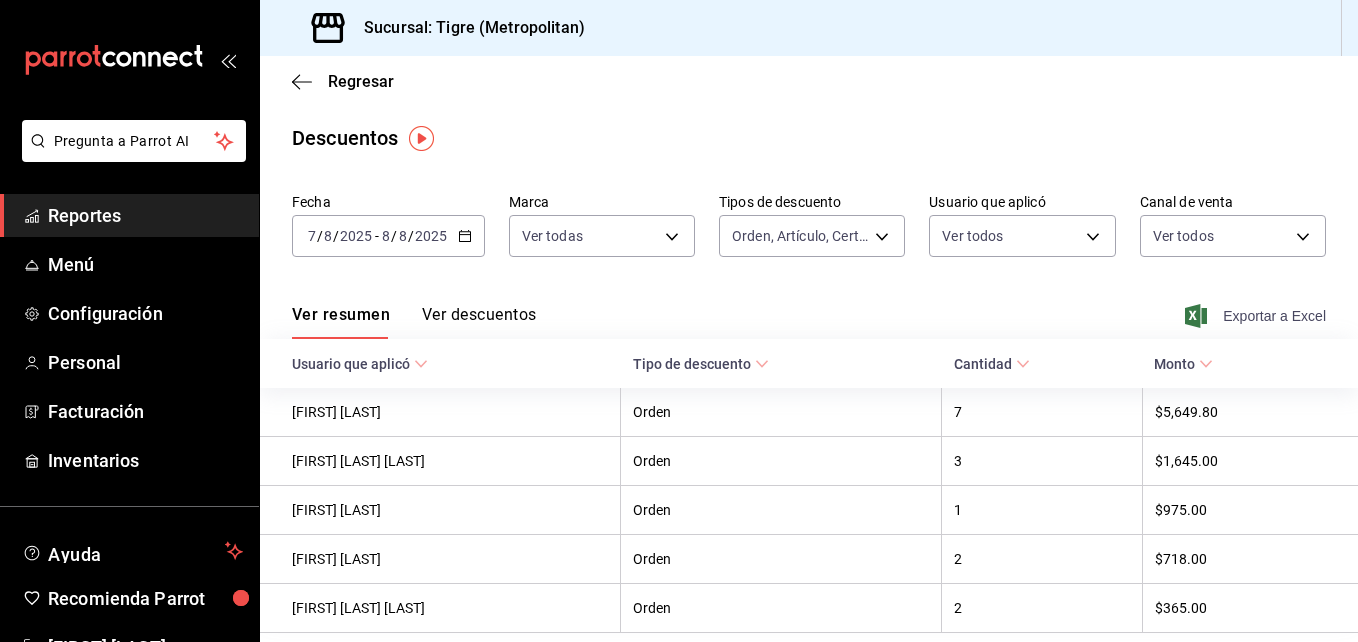 click 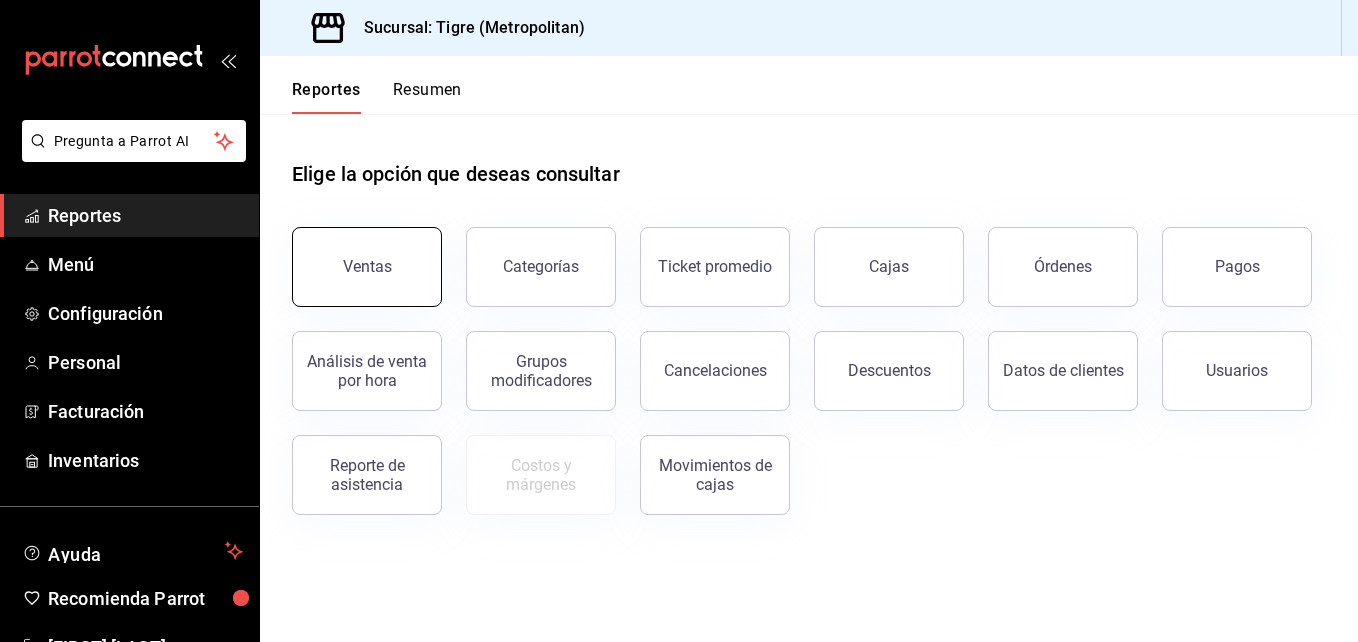 click on "Ventas" at bounding box center [367, 267] 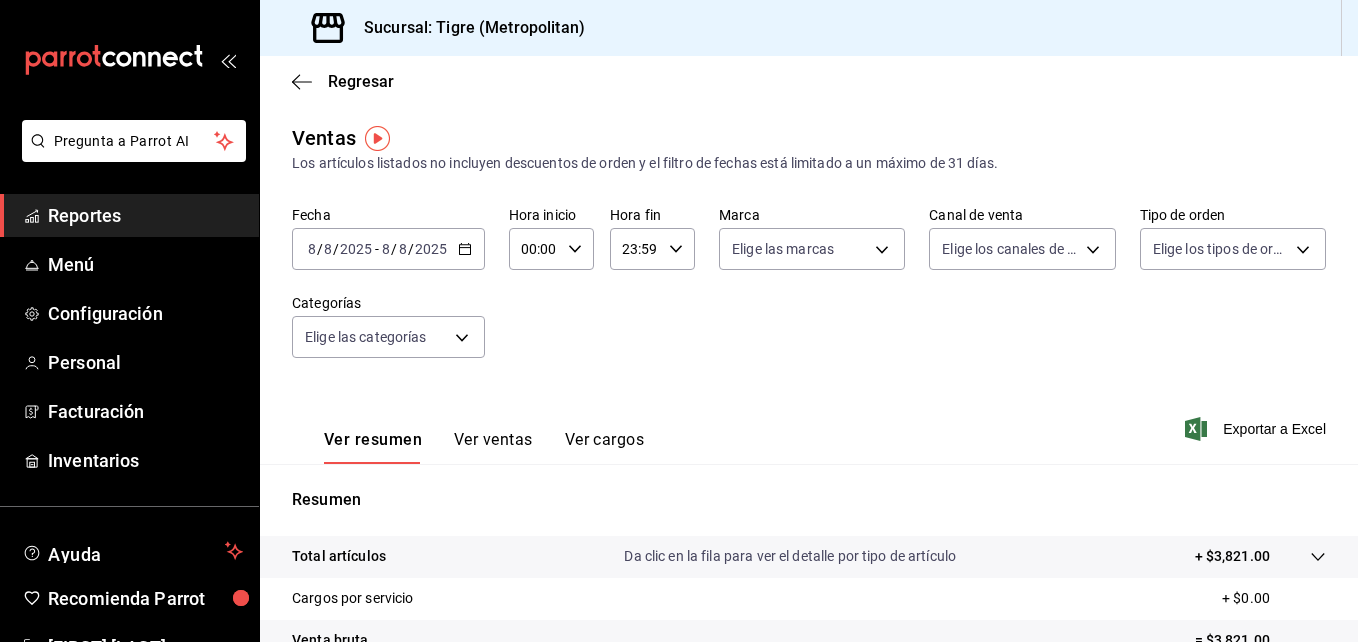 click 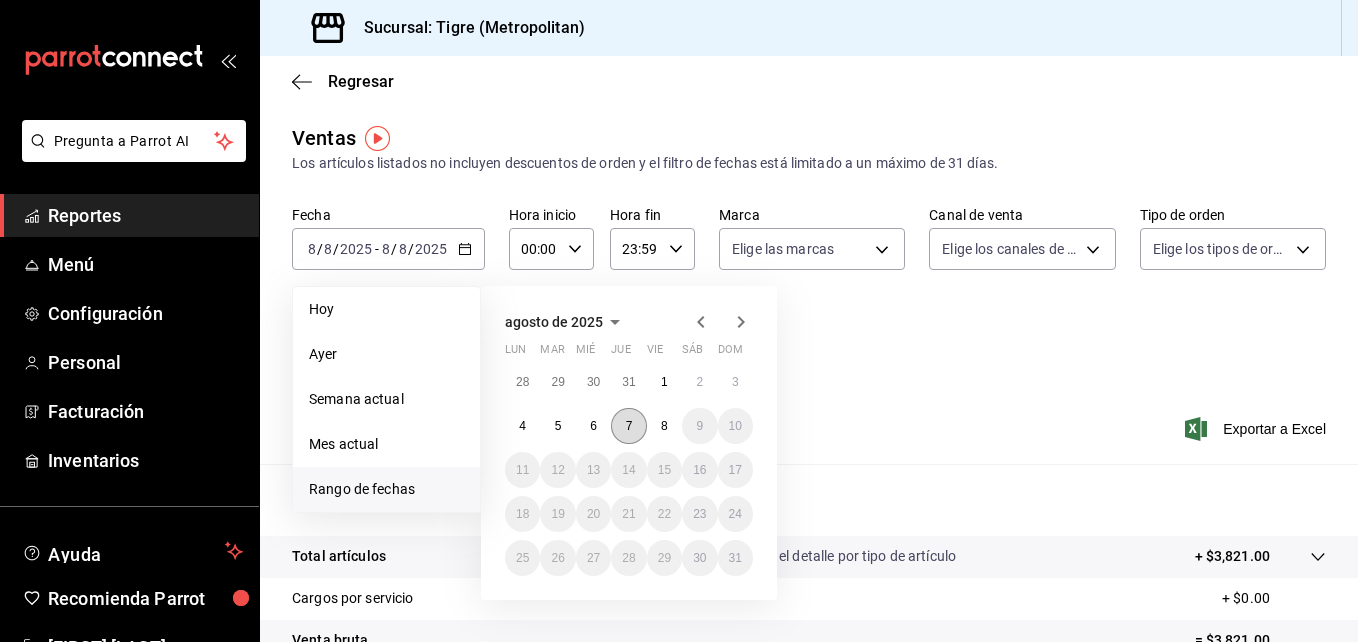 click on "7" at bounding box center [628, 426] 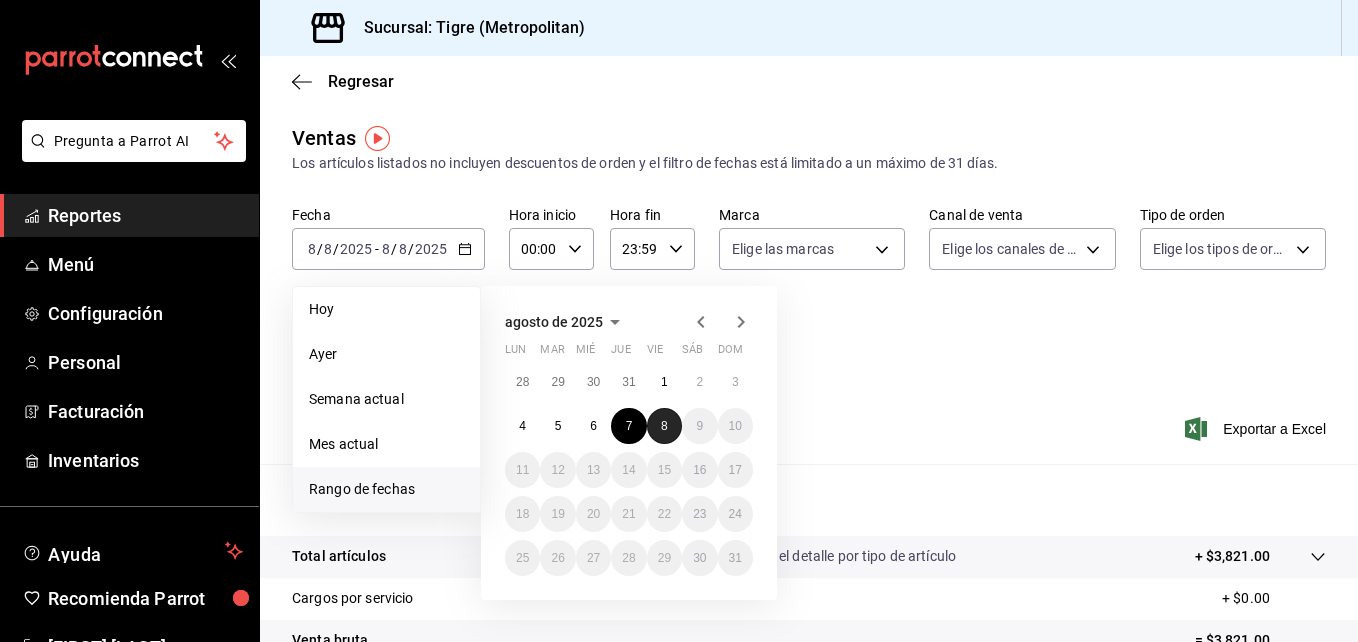 click on "8" at bounding box center [664, 426] 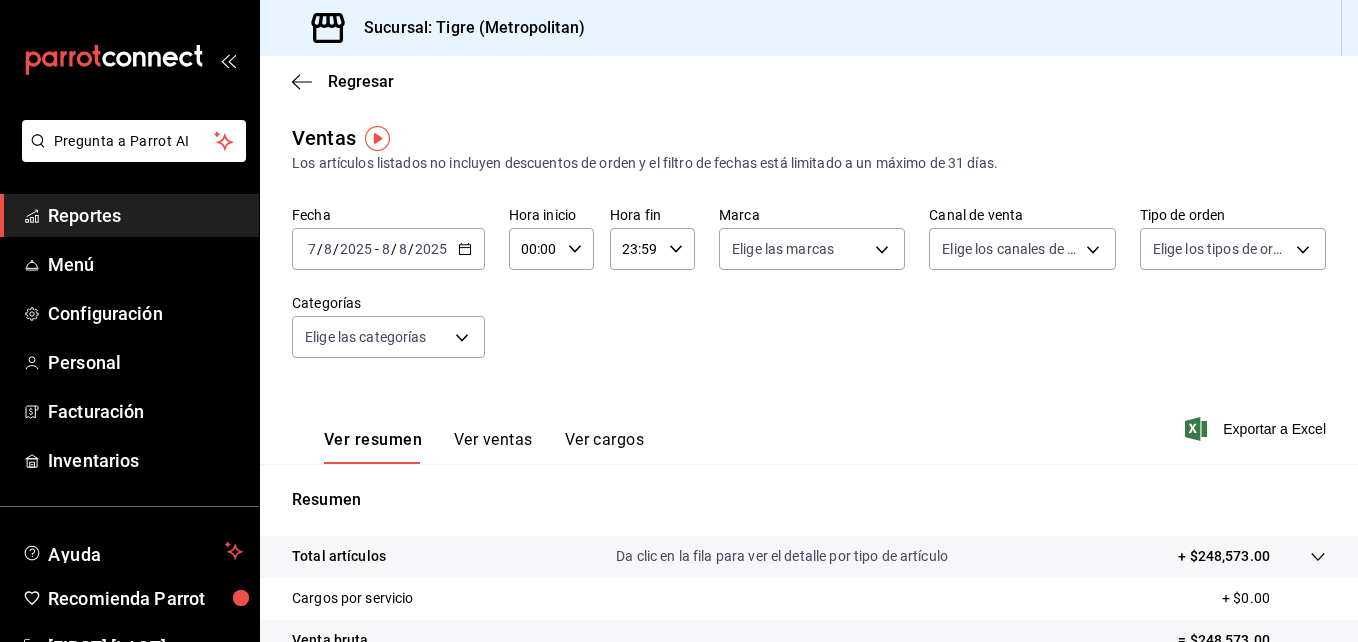 click on "00:00 Hora inicio" at bounding box center [551, 249] 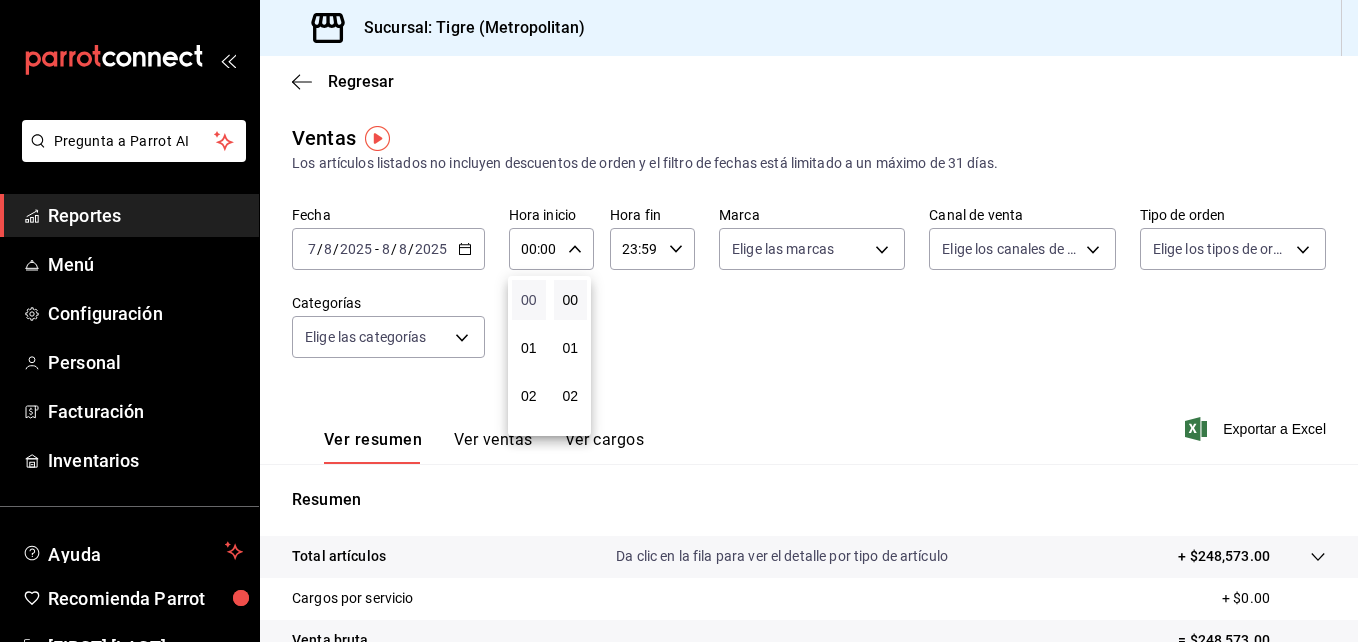 click on "00" at bounding box center (529, 300) 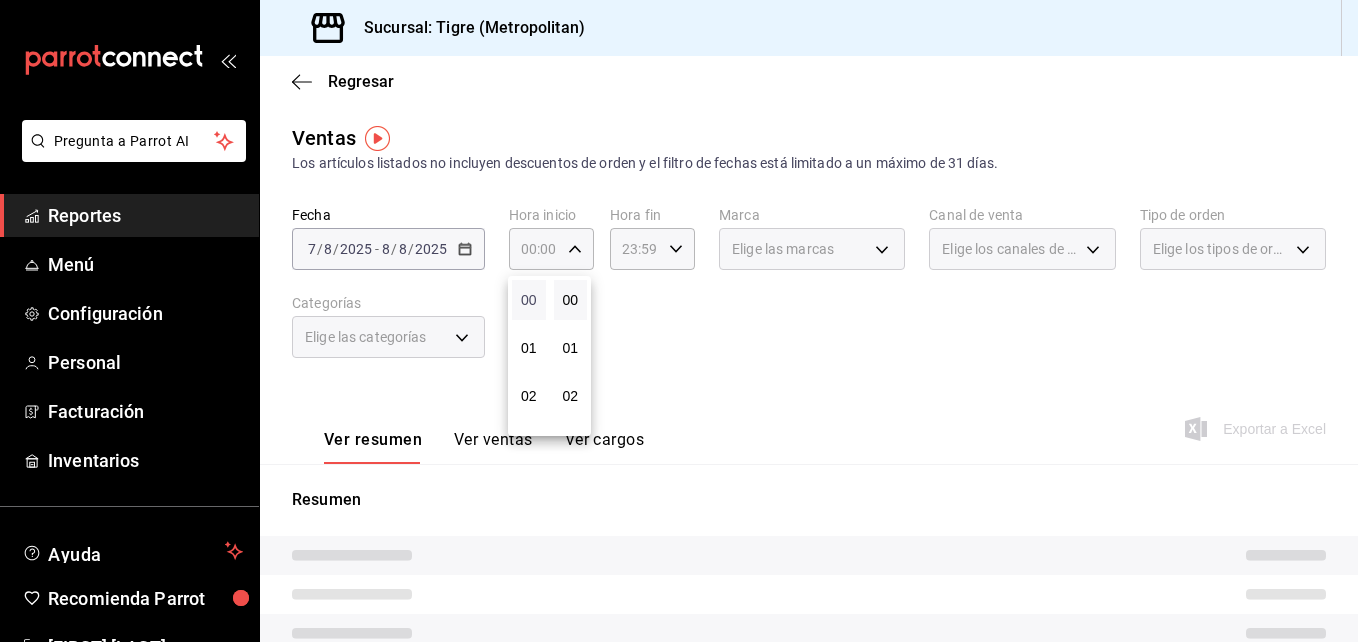 type 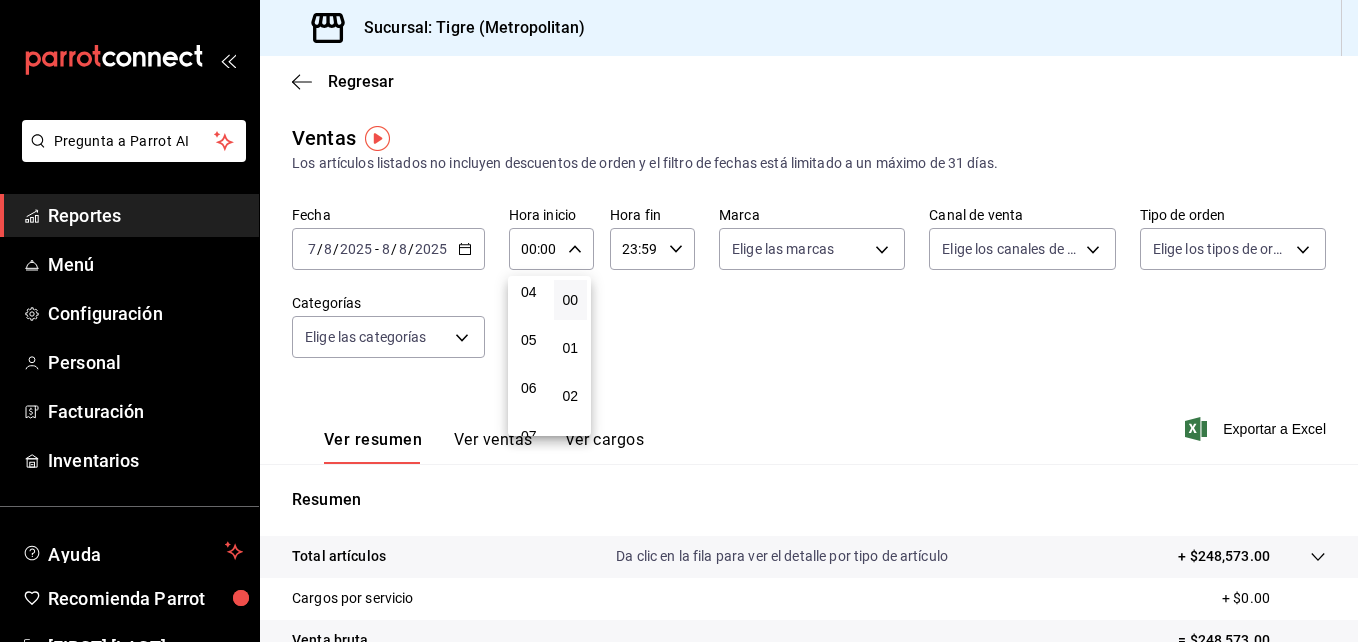 scroll, scrollTop: 240, scrollLeft: 0, axis: vertical 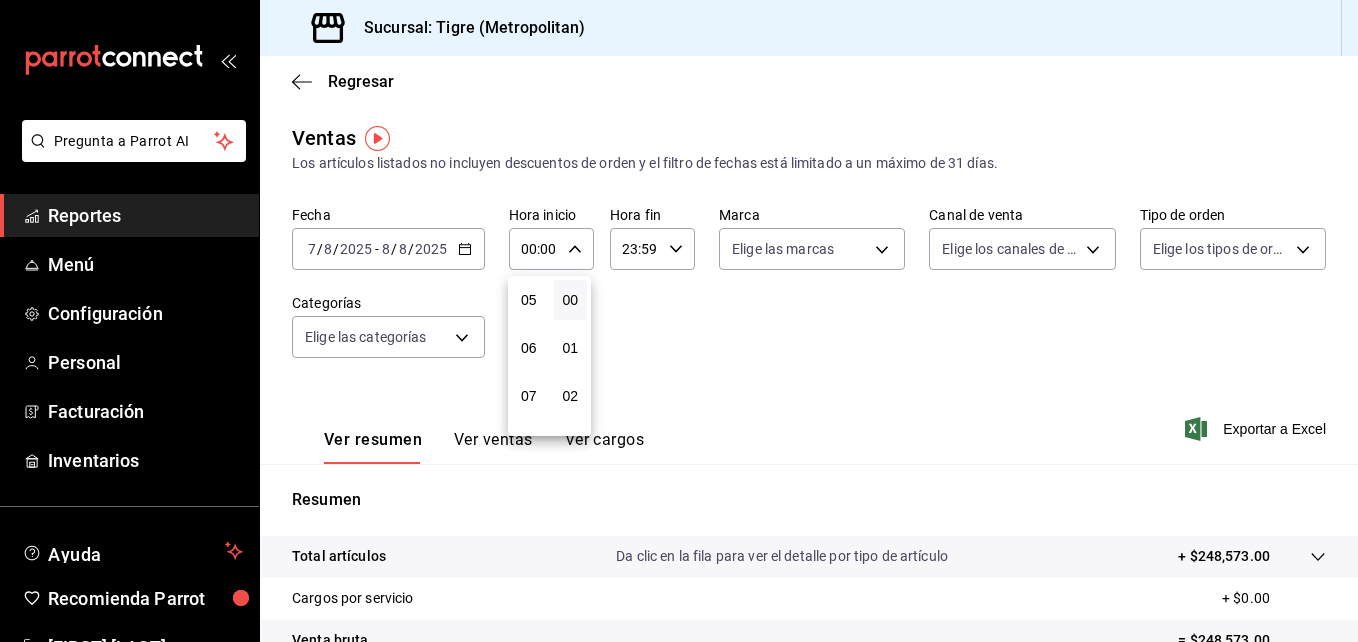 click on "05" at bounding box center [529, 300] 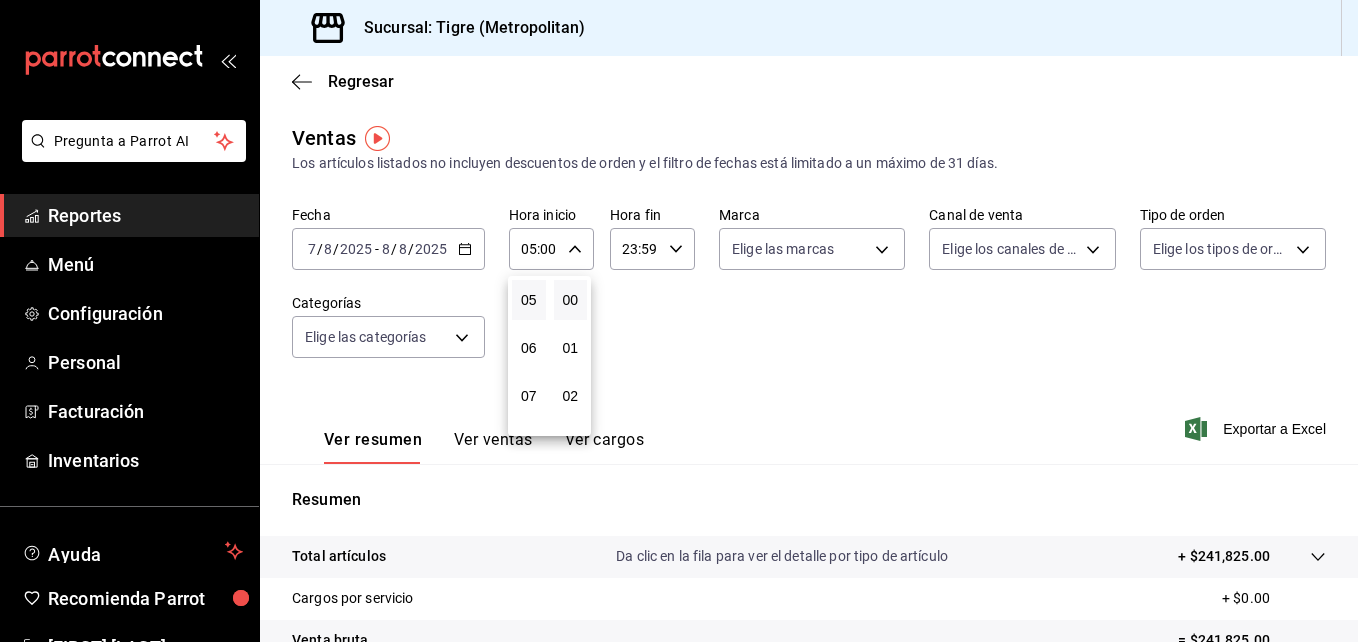click at bounding box center (679, 321) 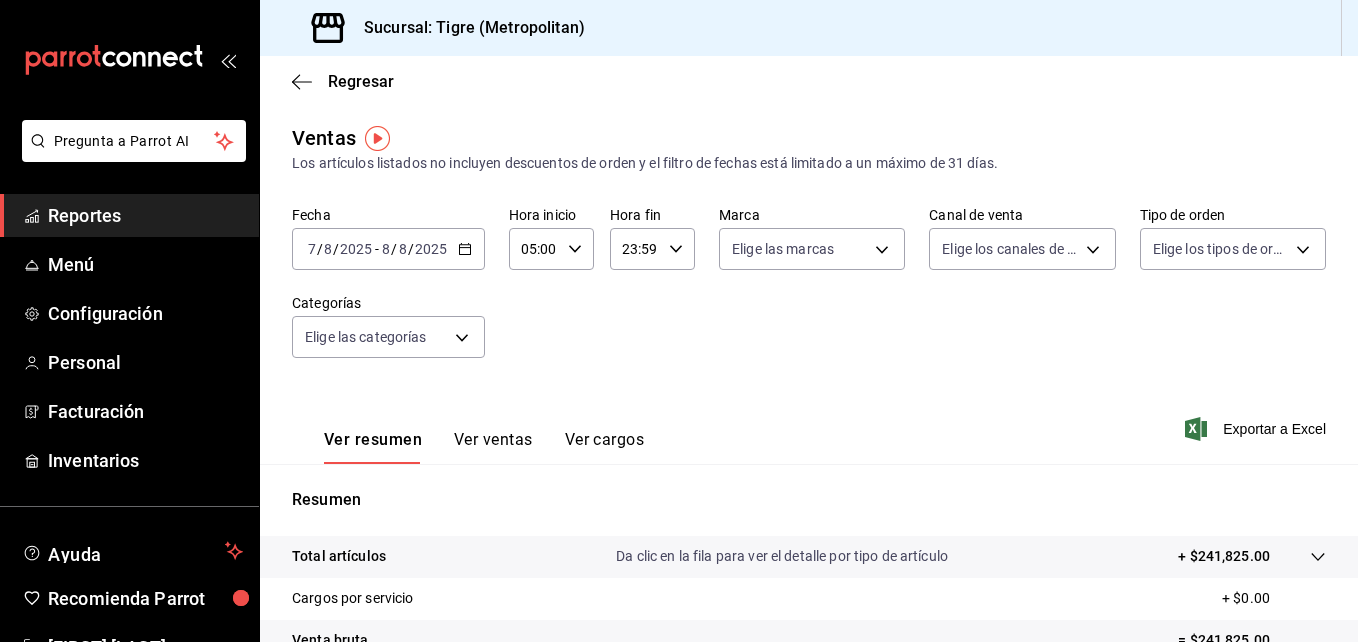 click 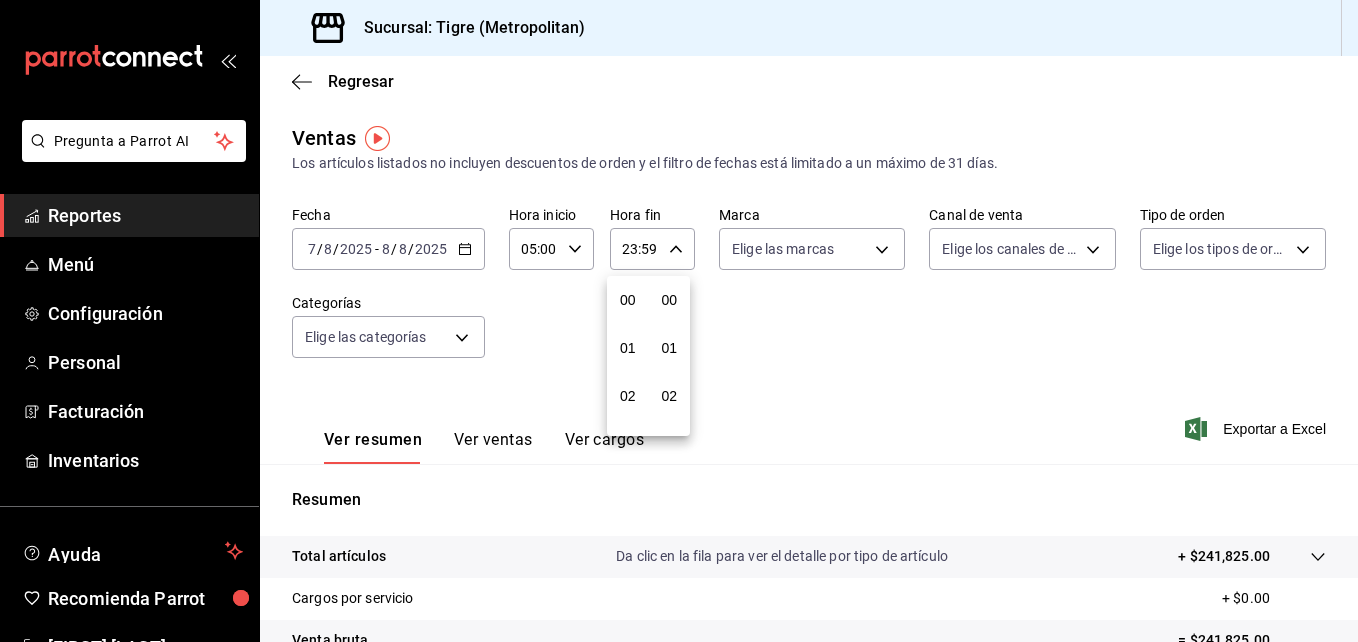 scroll, scrollTop: 992, scrollLeft: 0, axis: vertical 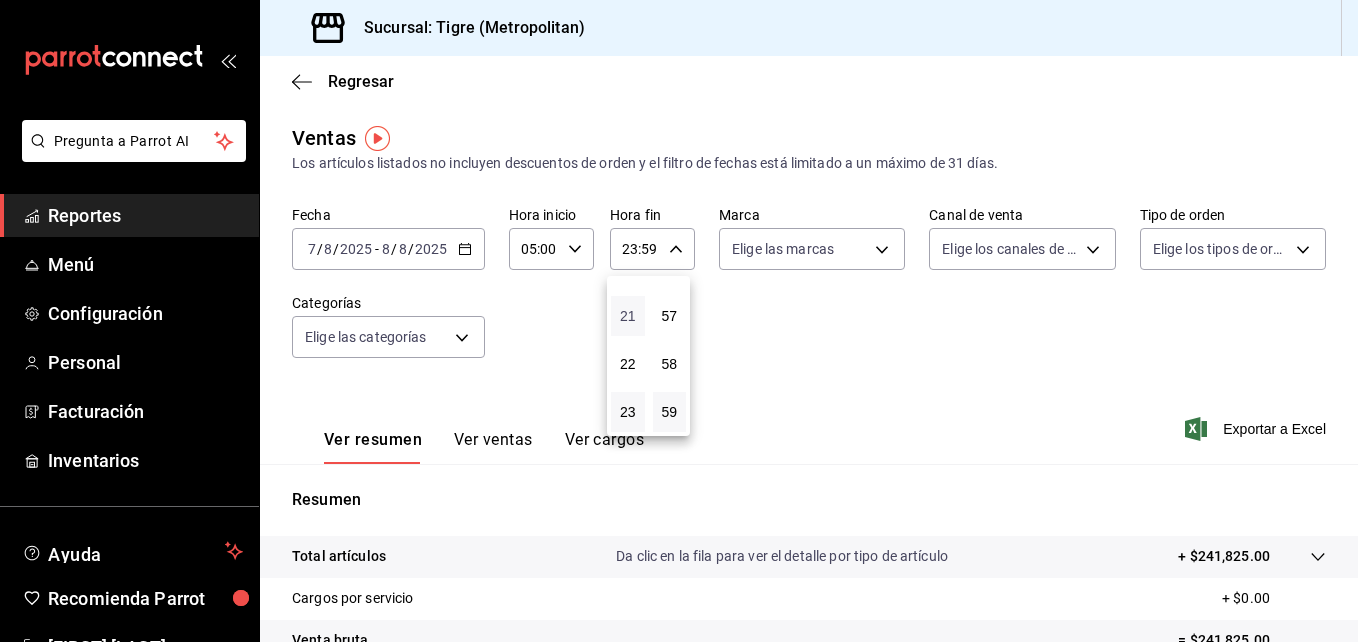 click on "21" at bounding box center [628, 316] 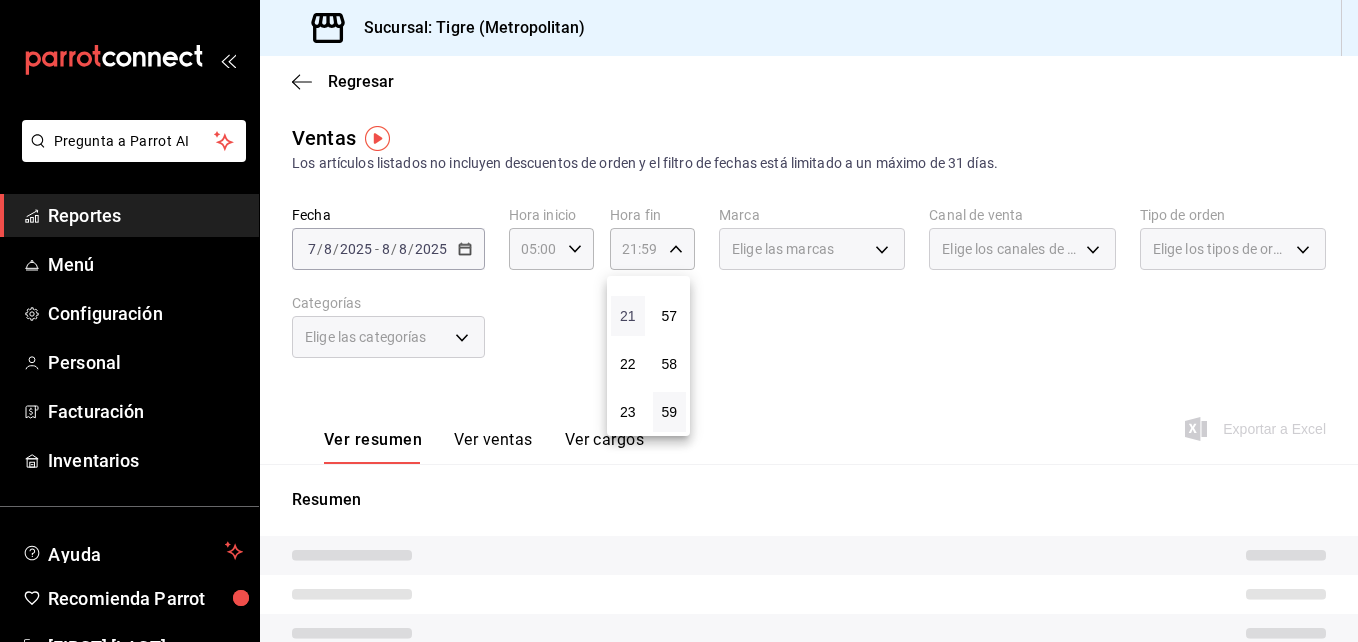 type 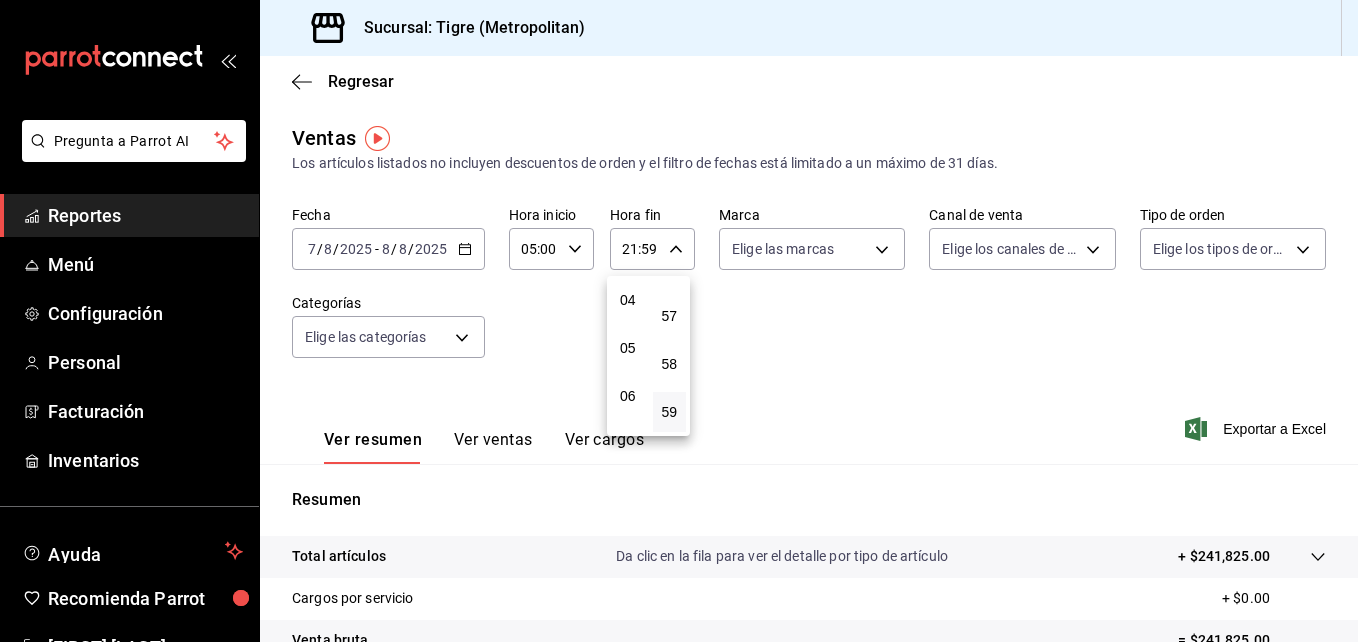 scroll, scrollTop: 152, scrollLeft: 0, axis: vertical 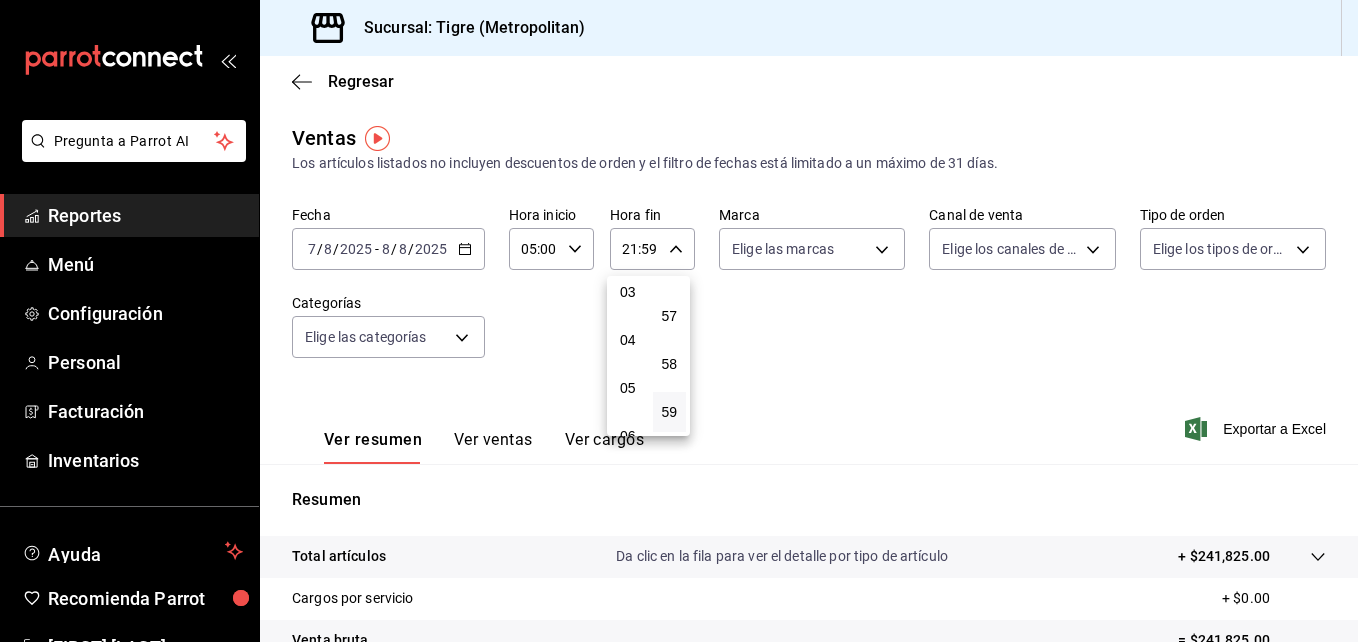 click on "04" at bounding box center [628, 340] 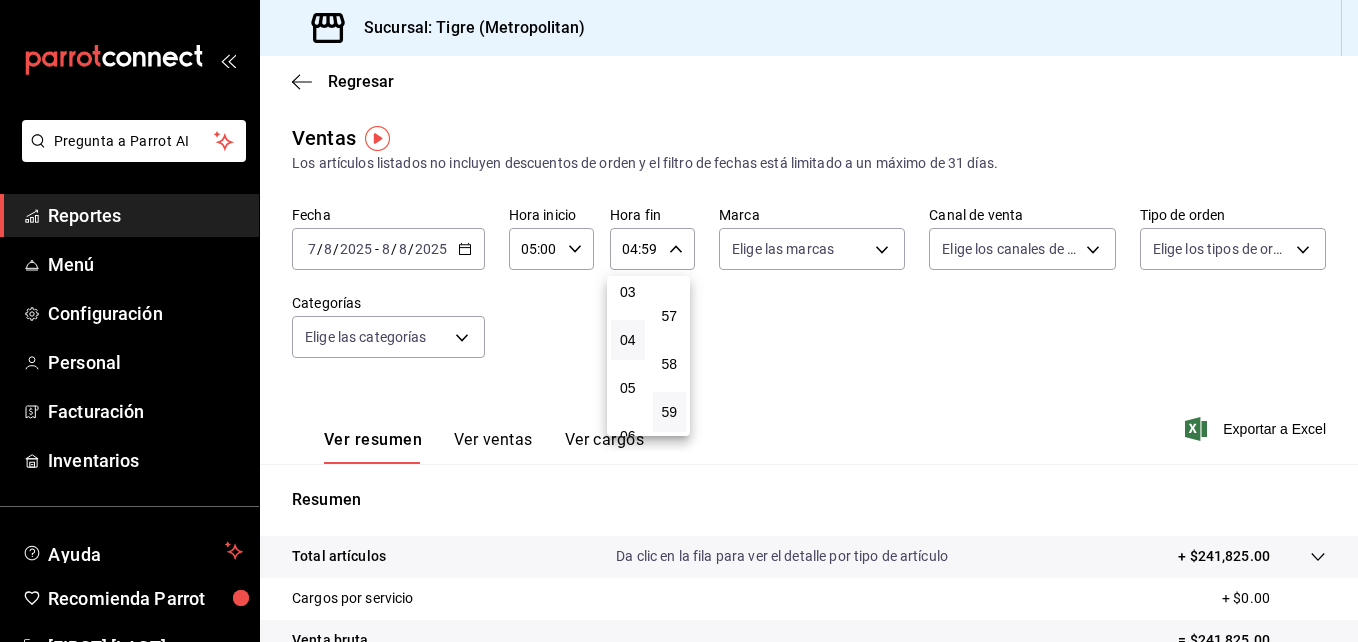 click at bounding box center (679, 321) 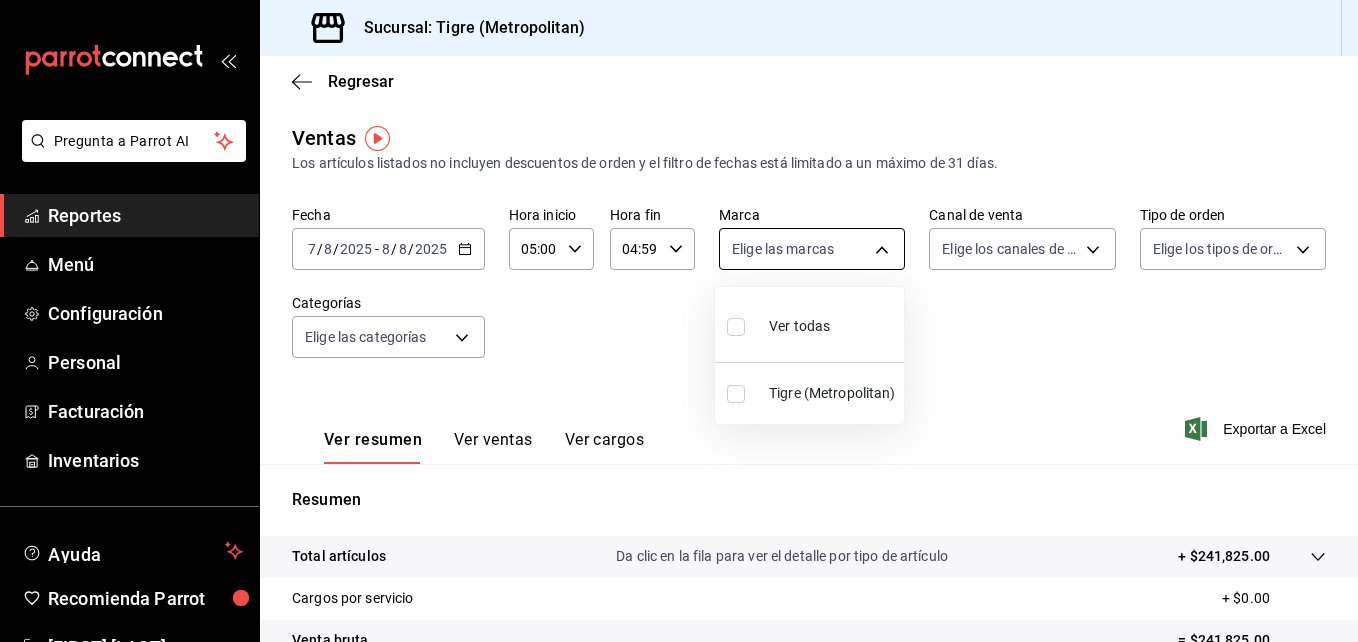 click on "Pregunta a Parrot AI Reportes   Menú   Configuración   Personal   Facturación   Inventarios   Ayuda Recomienda Parrot   [FIRST] [LAST]   Sugerir nueva función   Sucursal: Tigre (Metropolitan) Regresar Ventas Los artículos listados no incluyen descuentos de orden y el filtro de fechas está limitado a un máximo de 31 días. Fecha [DATE] [DATE] - [DATE] [DATE] Hora inicio 05:00 Hora inicio Hora fin 04:59 Hora fin Marca Elige las marcas Canal de venta Elige los canales de venta Tipo de orden Elige los tipos de orden Categorías Elige las categorías Ver resumen Ver ventas Ver cargos Exportar a Excel Resumen Total artículos Da clic en la fila para ver el detalle por tipo de artículo + $241,825.00 Cargos por servicio + $0.00 Venta bruta = $241,825.00 Descuentos totales - $4,202.80 Certificados de regalo - $4,215.00 Venta total = $233,407.20 Impuestos - $32,194.10 Venta neta = $201,213.10 Pregunta a Parrot AI Reportes   Menú   Configuración   Personal   Facturación   Inventarios" at bounding box center [679, 321] 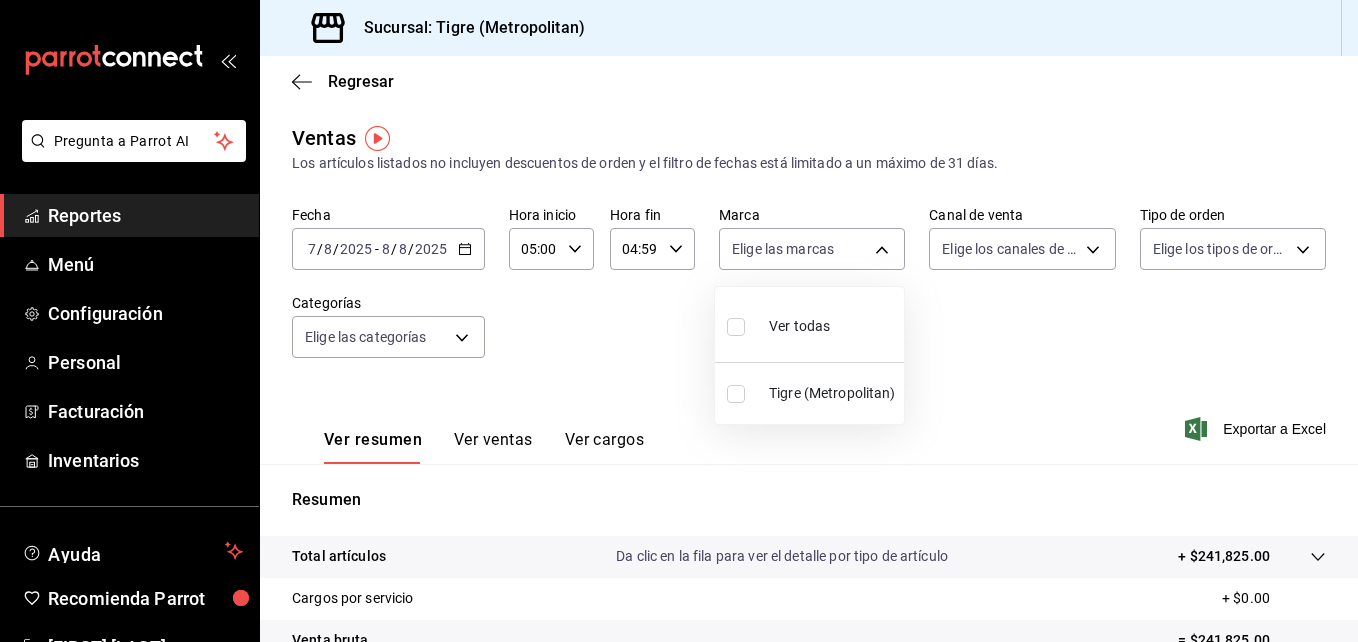click at bounding box center (736, 327) 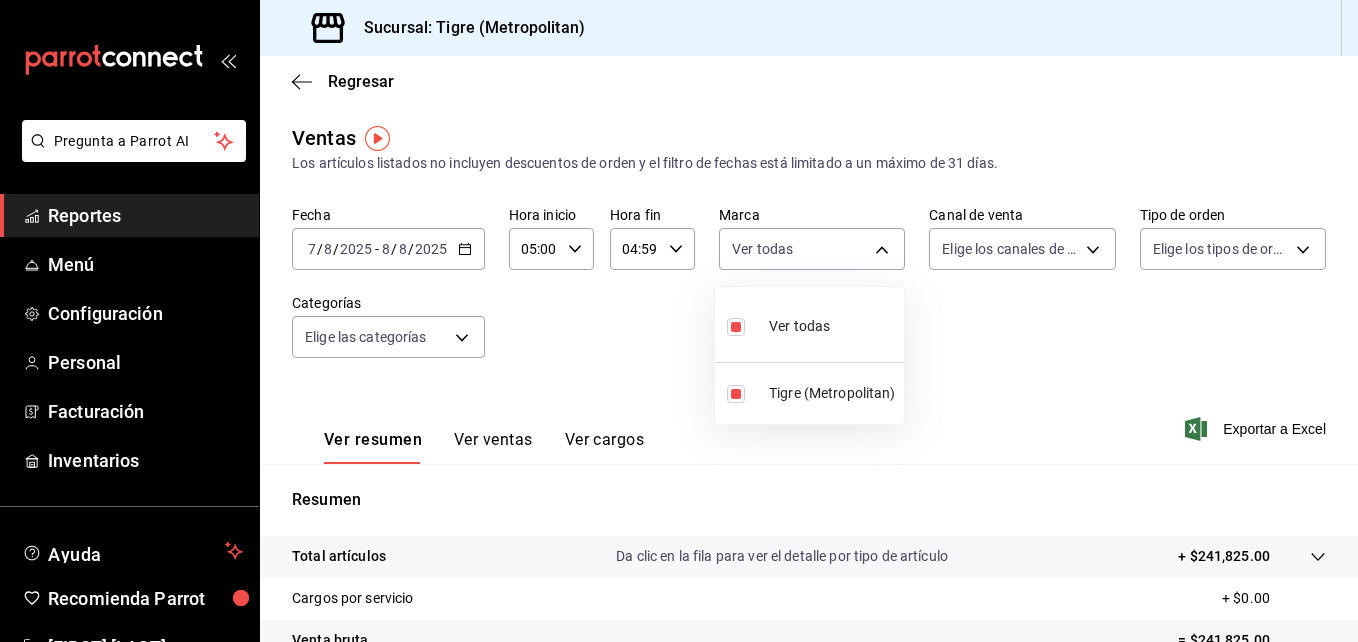 click at bounding box center (679, 321) 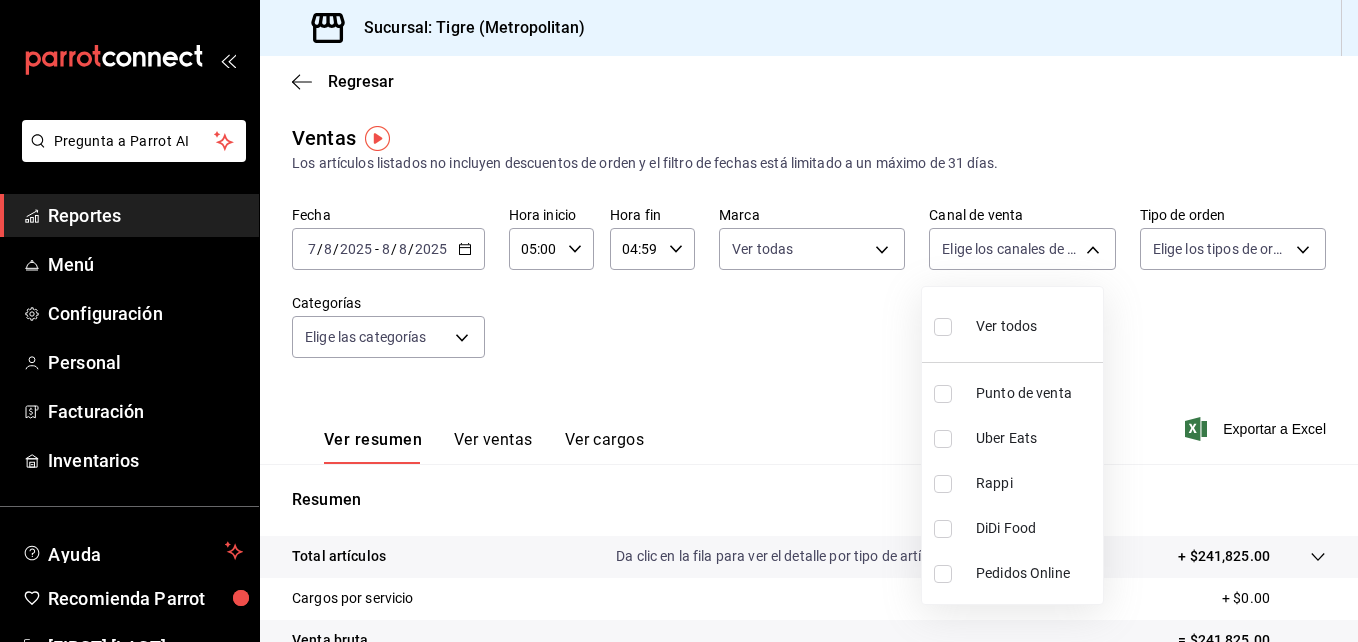 click on "Pregunta a Parrot AI Reportes   Menú   Configuración   Personal   Facturación   Inventarios   Ayuda Recomienda Parrot   [FIRST] [LAST]   Sugerir nueva función   Sucursal: Tigre (Metropolitan) Regresar Ventas Los artículos listados no incluyen descuentos de orden y el filtro de fechas está limitado a un máximo de 31 días. Fecha [DATE] [DATE] - [DATE] [DATE] Hora inicio 05:00 Hora inicio Hora fin 04:59 Hora fin Marca Ver todas d2a20516-989b-40fe-838d-c8b0b31ef0ff Canal de venta Elige los canales de venta Tipo de orden Elige los tipos de orden Categorías Elige las categorías Ver resumen Ver ventas Ver cargos Exportar a Excel Resumen Total artículos Da clic en la fila para ver el detalle por tipo de artículo + $241,825.00 Cargos por servicio + $0.00 Venta bruta = $241,825.00 Descuentos totales - $4,202.80 Certificados de regalo - $4,215.00 Venta total = $233,407.20 Impuestos - $32,194.10 Venta neta = $201,213.10 Pregunta a Parrot AI Reportes   Menú   Configuración   Personal" at bounding box center (679, 321) 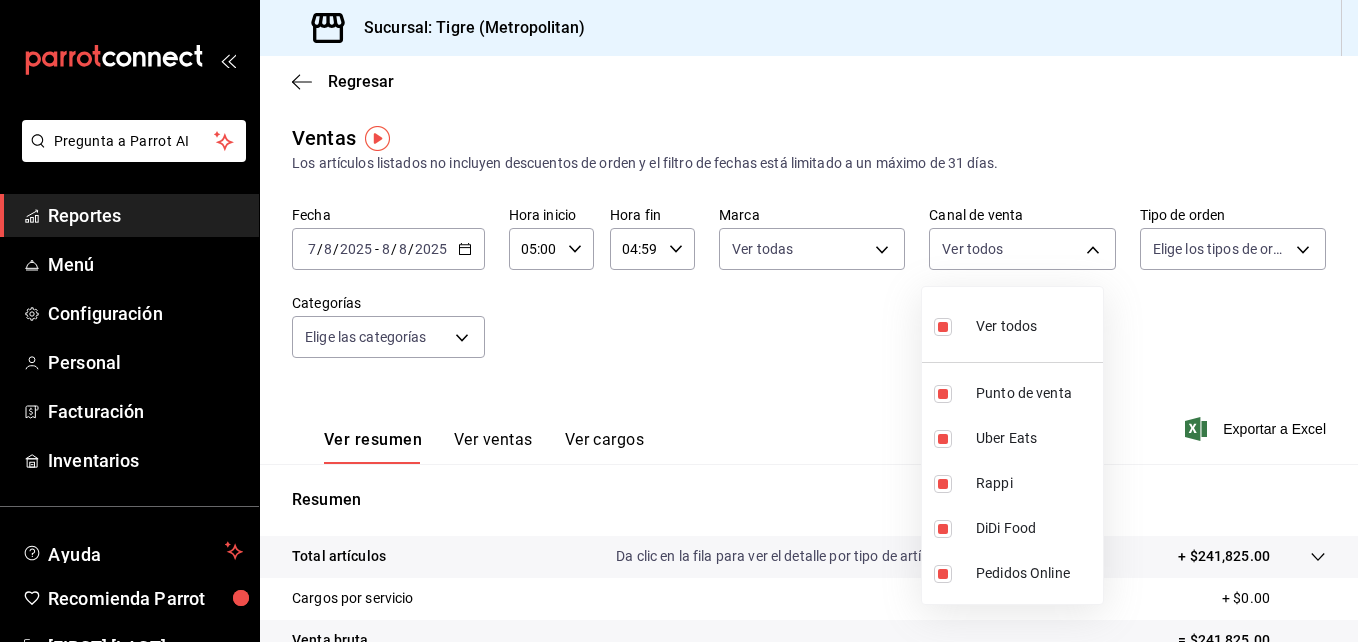 click at bounding box center (679, 321) 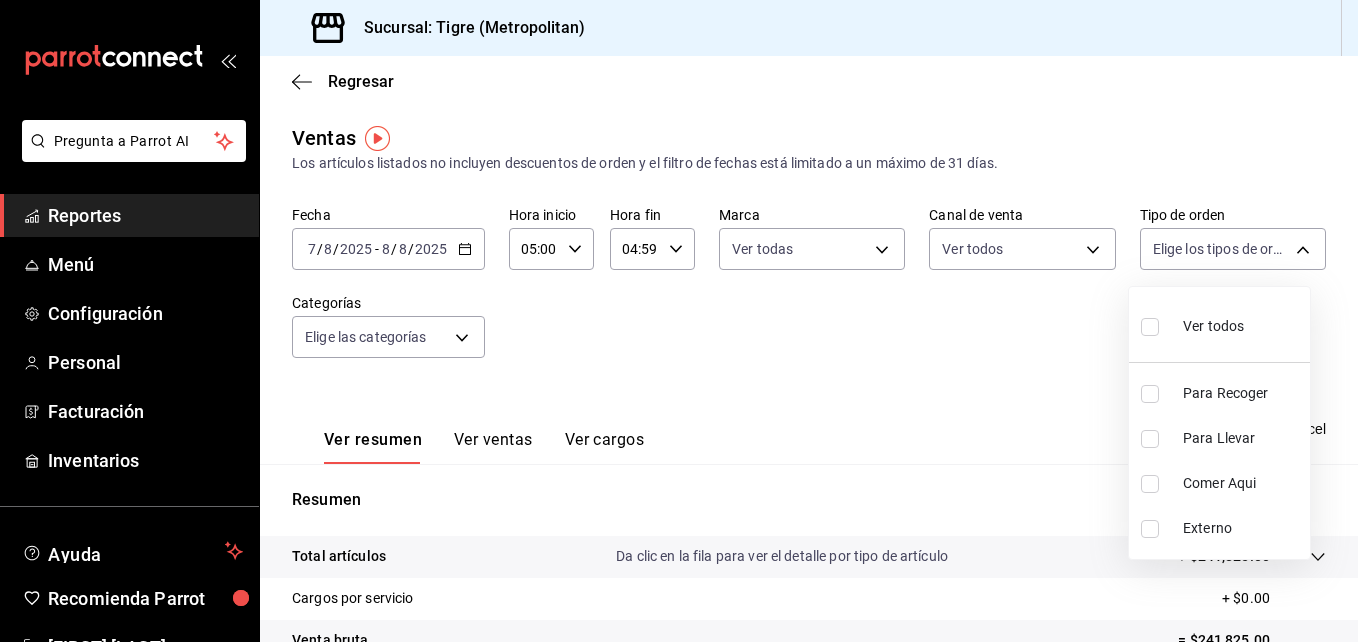click on "Pregunta a Parrot AI Reportes Menú Configuración Personal Facturación Inventarios Ayuda Recomienda Parrot Noe Espindola Sugerir nueva función Sucursal: Tigre (Metropolitan) Regresar Ventas Los artículos listados no incluyen descuentos de orden y el filtro de fechas está limitado a un máximo de 31 días. Fecha 2025-08-07 7 / 8 / 2025 - 2025-08-08 8 / 8 / 2025 Hora inicio 05:00 Hora inicio Hora fin 04:59 Hora fin Marca Ver todas d2a20516-989b-40fe-838d-c8b0b31ef0ff Canal de venta Ver todos PARROT,UBER_EATS,RAPPI,DIDI_FOOD,ONLINE Tipo de orden Elige los tipos de orden Categorías Elige las categorías Ver resumen Ver ventas Ver cargos Exportar a Excel Resumen Total artículos Da clic en la fila para ver el detalle por tipo de artículo + $241,825.00 Cargos por servicio + $0.00 Venta bruta = $241,825.00 Descuentos totales - $4,202.80 Certificados de regalo - $4,215.00 Venta total = $233,407.20 Impuestos - $32,194.10 Venta neta = $201,213.10 Pregunta a Parrot AI Reportes Menú" at bounding box center (679, 321) 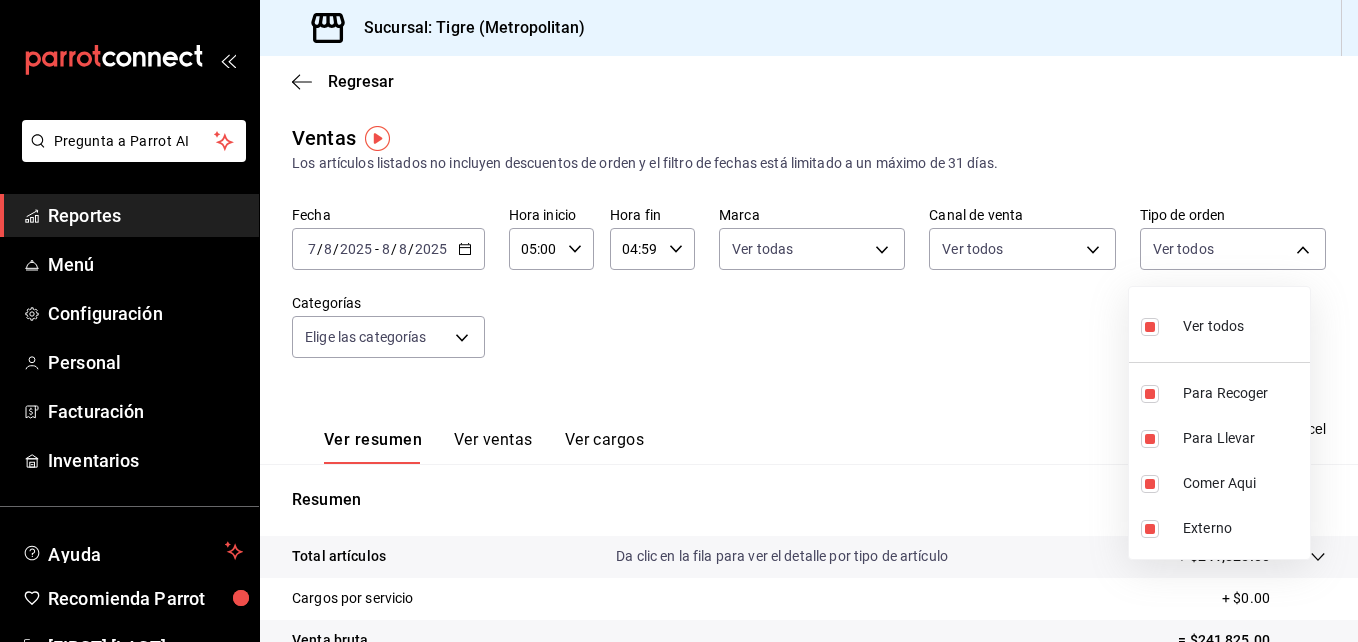 click at bounding box center [679, 321] 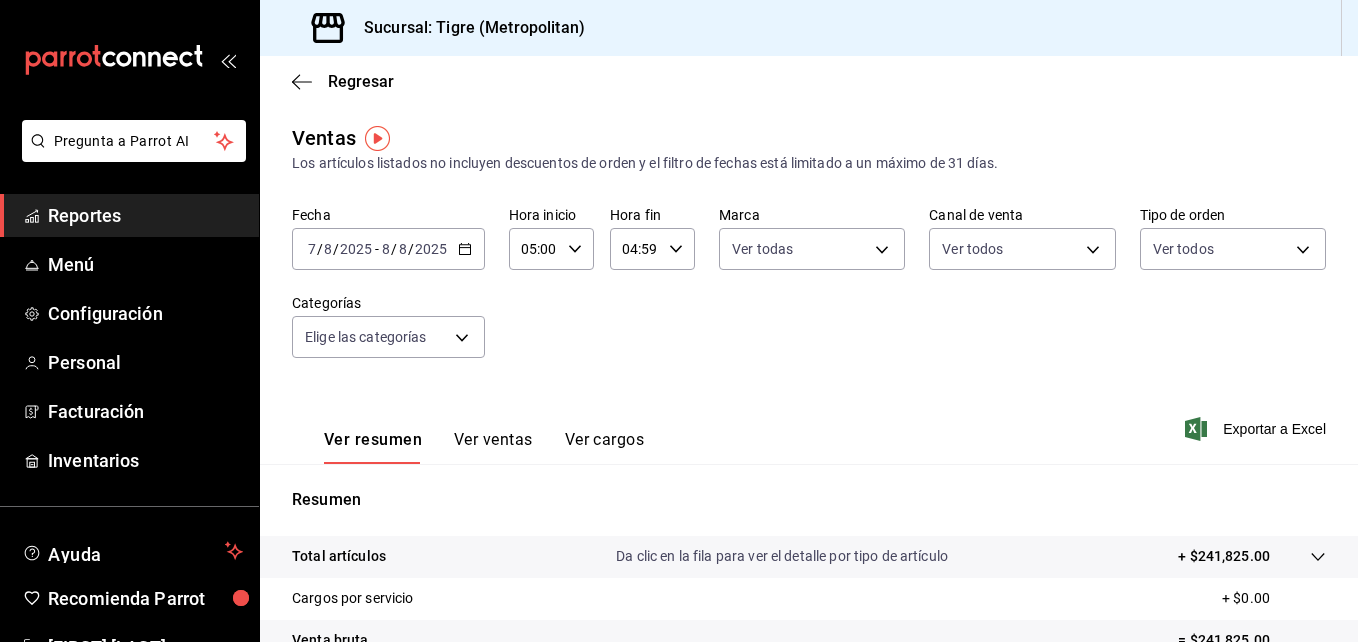 click on "Pregunta a Parrot AI Reportes   Menú   Configuración   Personal   Facturación   Inventarios   Ayuda Recomienda Parrot   [FIRST] [LAST]   Sugerir nueva función   Sucursal: Tigre (Metropolitan) Regresar Ventas Los artículos listados no incluyen descuentos de orden y el filtro de fechas está limitado a un máximo de 31 días. Fecha 2025-08-07 7 / 8 / 2025 - 2025-08-08 8 / 8 / 2025 Hora inicio 05:00 Hora inicio Hora fin 04:59 Hora fin Marca Ver todas d2a20516-989b-40fe-838d-c8b0b31ef0ff Canal de venta Ver todos PARROT,UBER_EATS,RAPPI,DIDI_FOOD,ONLINE Tipo de orden Ver todos f7df4de8-9964-48c4-9e53-dd040d652eda,4cfece08-abf2-465c-953c-59dc98a97bb2,5a16a703-5d23-45cc-98da-f4387ee19197,EXTERNAL Categorías Elige las categorías Ver resumen Ver ventas Ver cargos Exportar a Excel Resumen Total artículos Da clic en la fila para ver el detalle por tipo de artículo + $241,825.00 Cargos por servicio + $0.00 Venta bruta = $241,825.00 Descuentos totales - $4,202.80 Certificados de regalo - $4,215.00 Venta total" at bounding box center (679, 321) 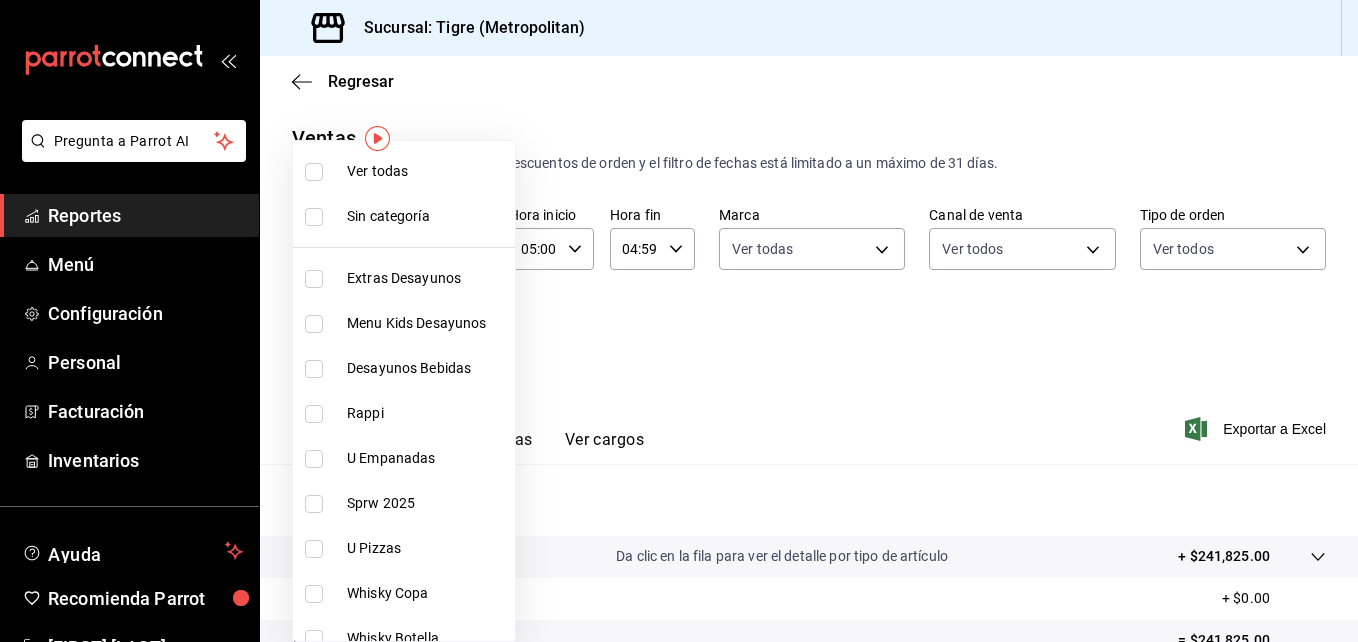 click at bounding box center [314, 172] 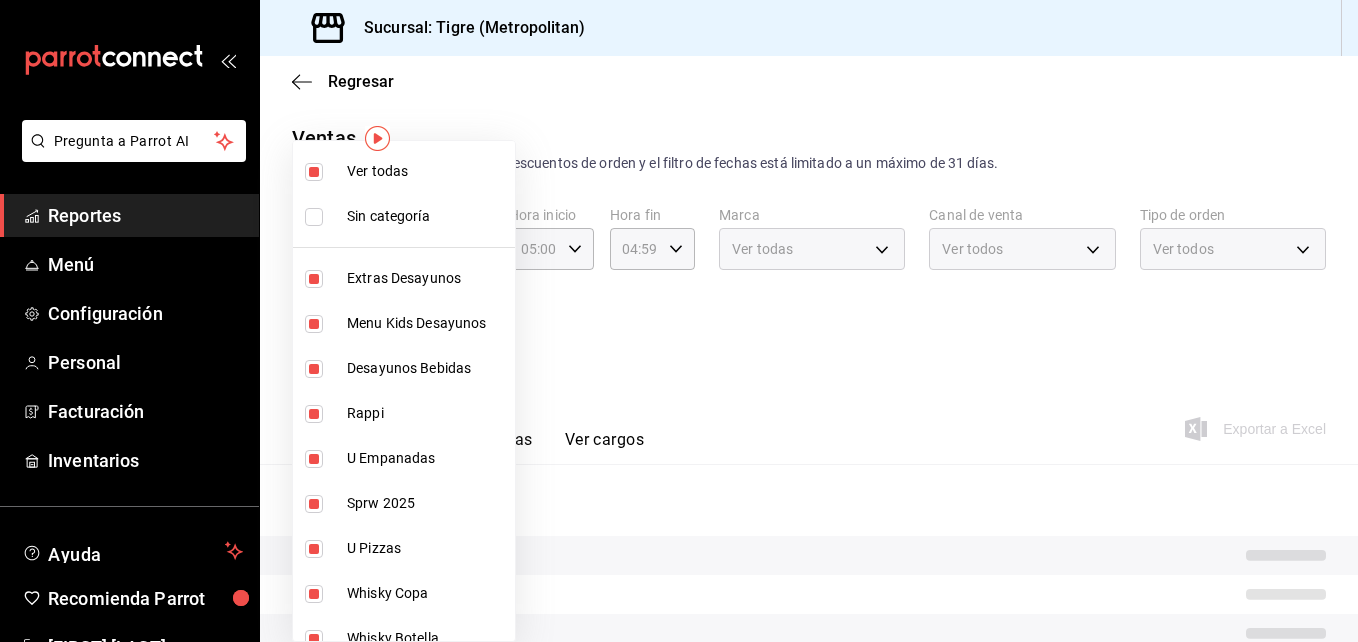 click at bounding box center (314, 217) 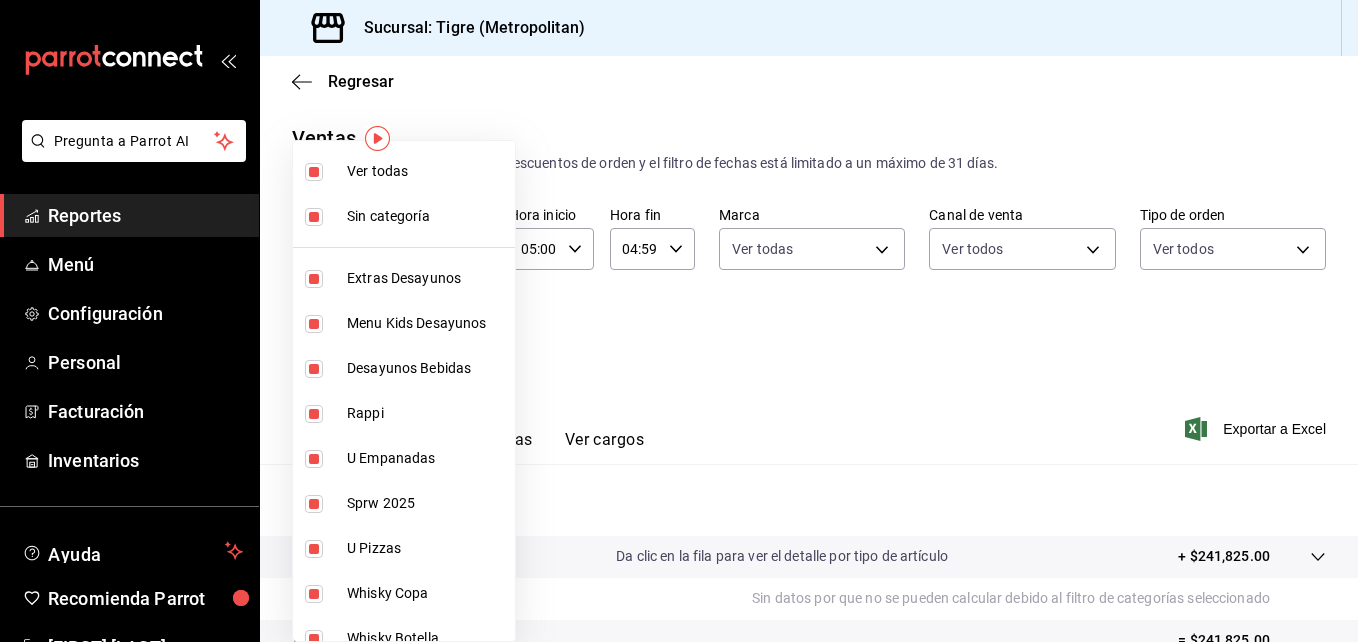 click at bounding box center [679, 321] 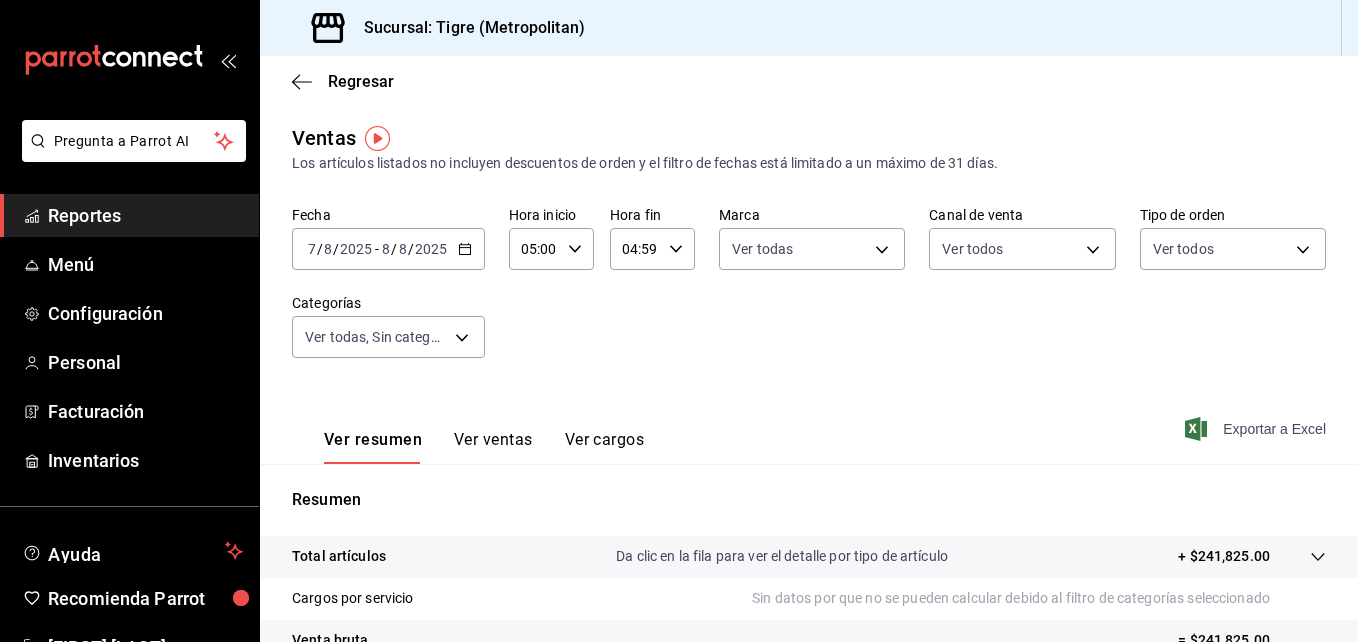 click 